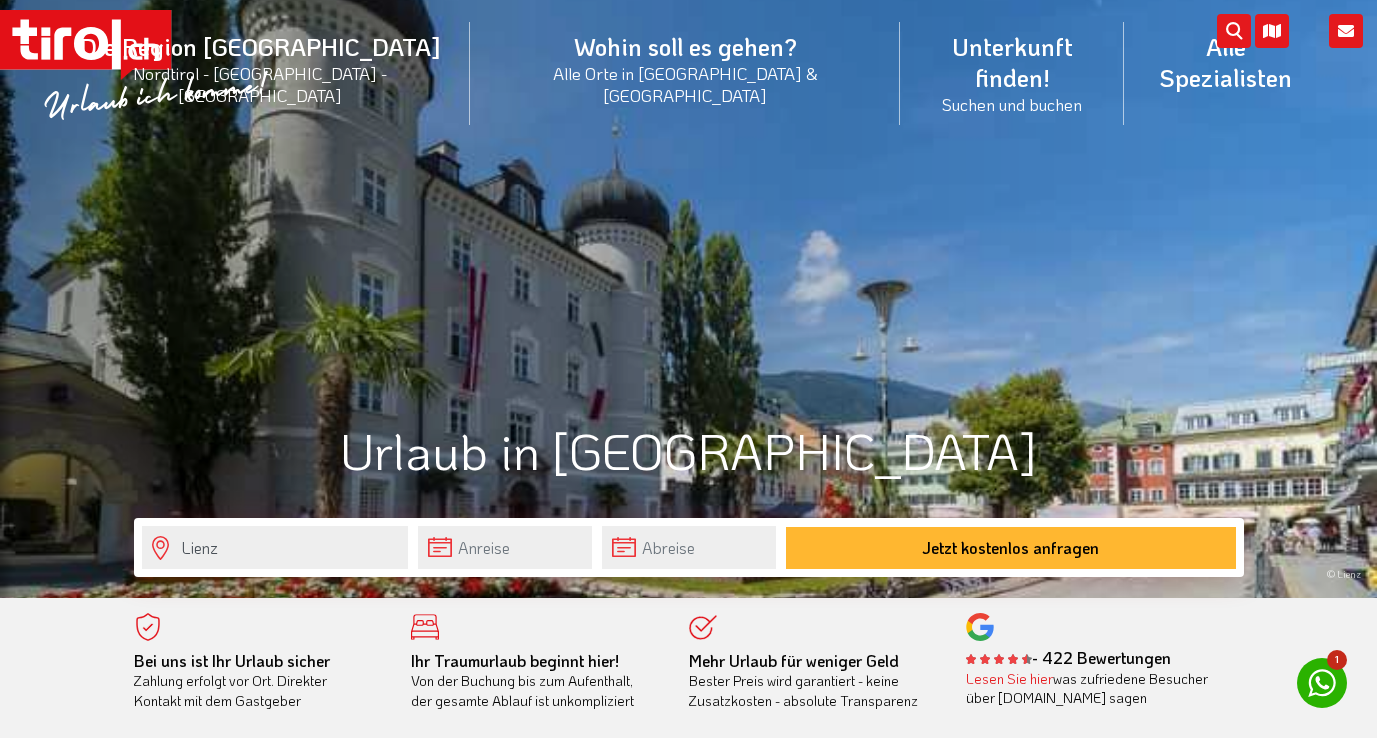 scroll, scrollTop: 0, scrollLeft: 0, axis: both 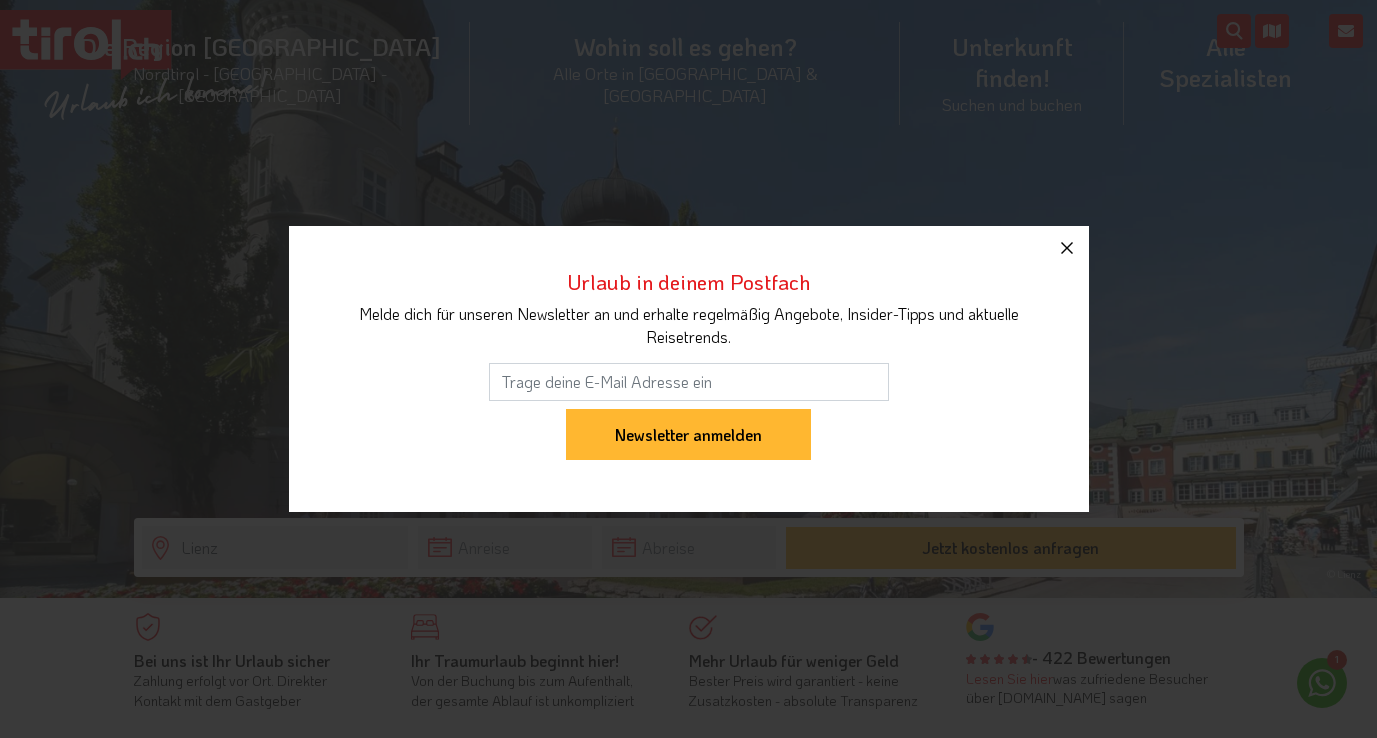 click 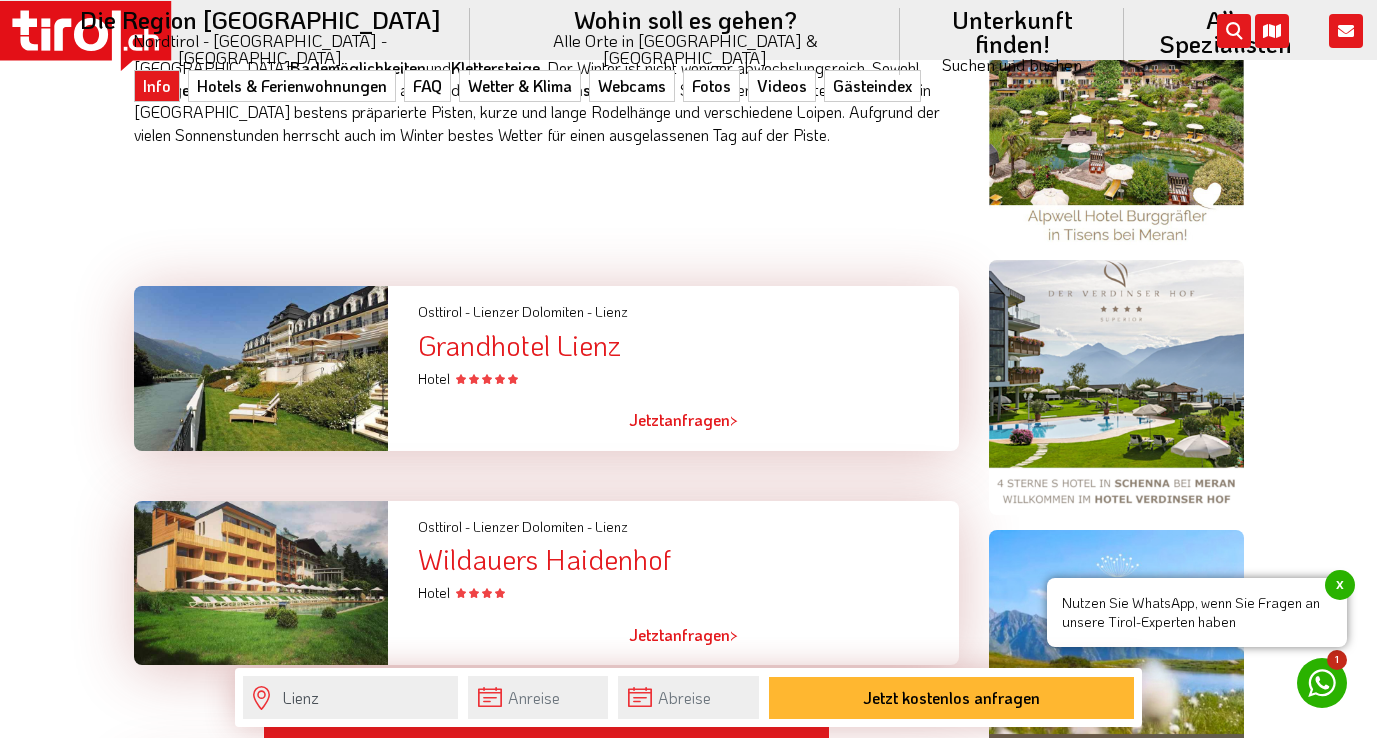 scroll, scrollTop: 1367, scrollLeft: 0, axis: vertical 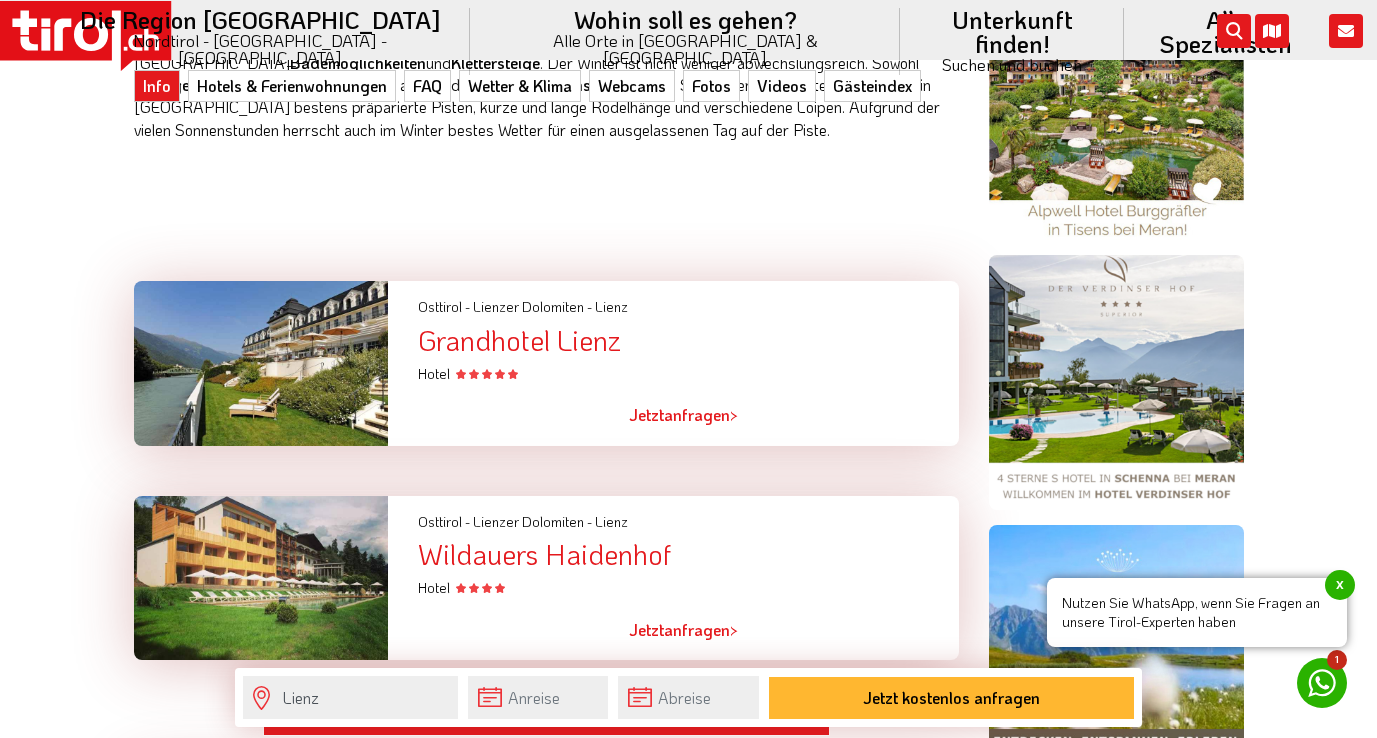 click on "Grandhotel Lienz" at bounding box center (688, 340) 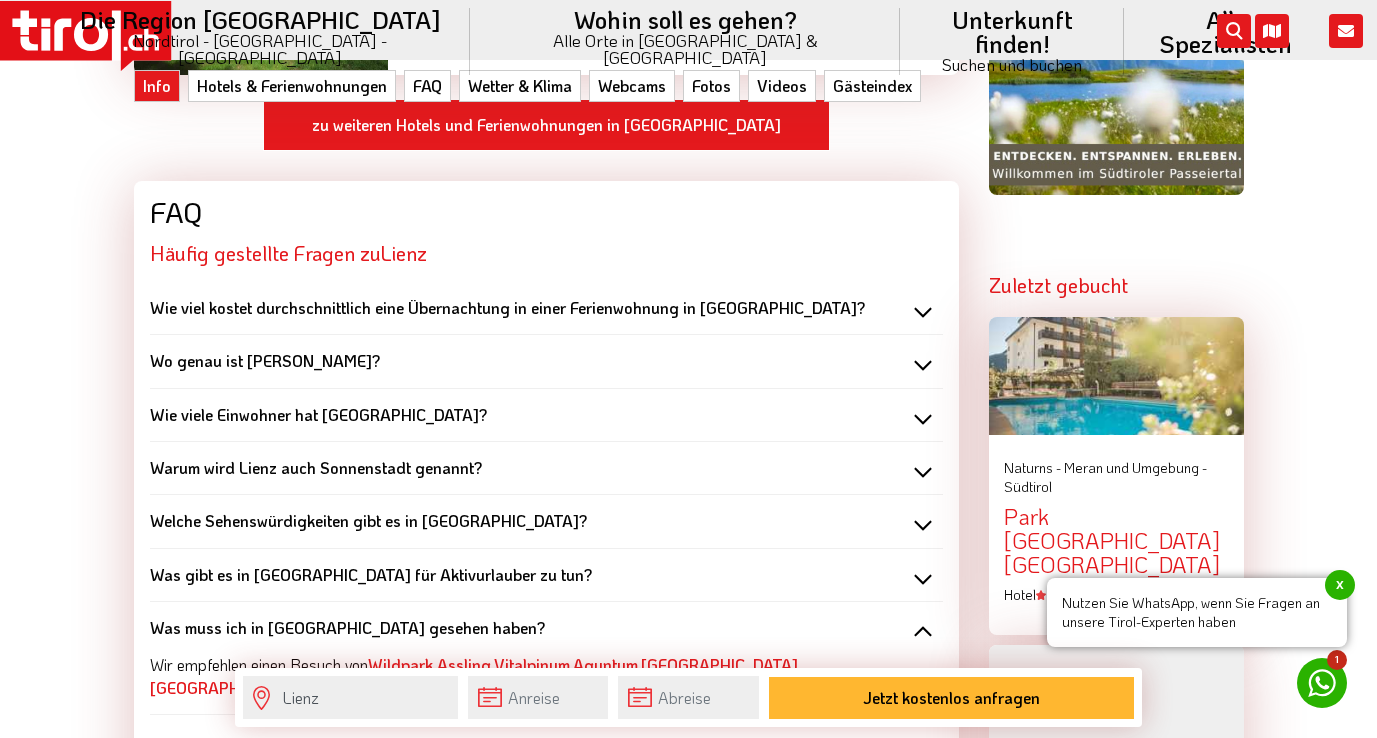 scroll, scrollTop: 2120, scrollLeft: 0, axis: vertical 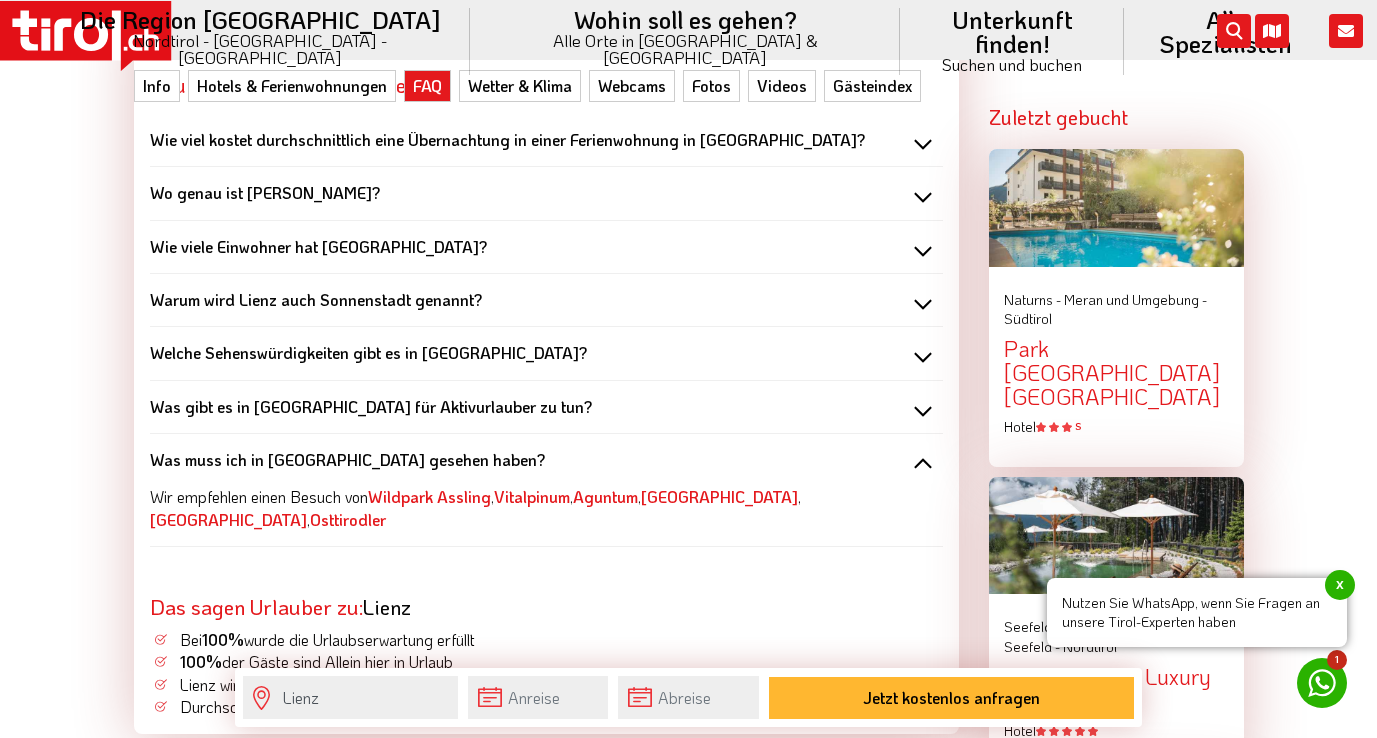click on "Wie viele Einwohner hat Lienz?" at bounding box center [546, 247] 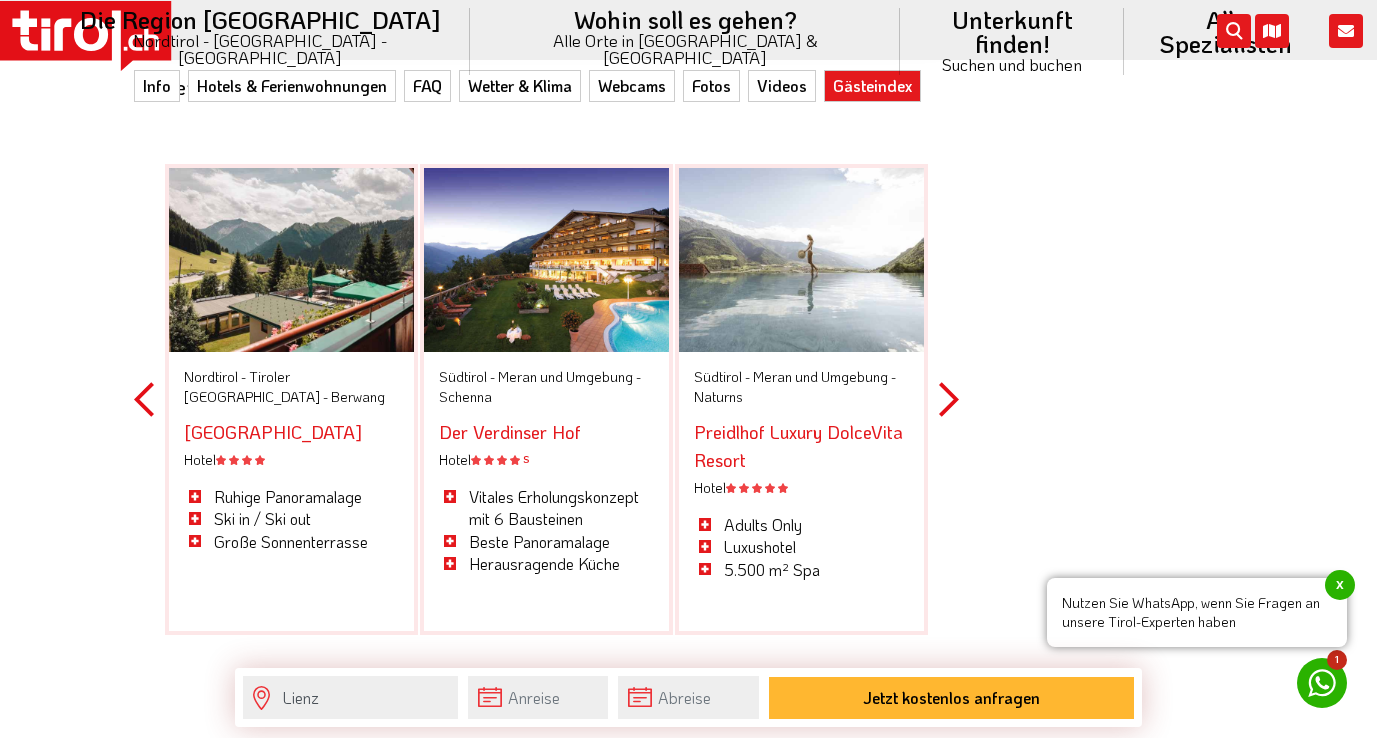 scroll, scrollTop: 6396, scrollLeft: 0, axis: vertical 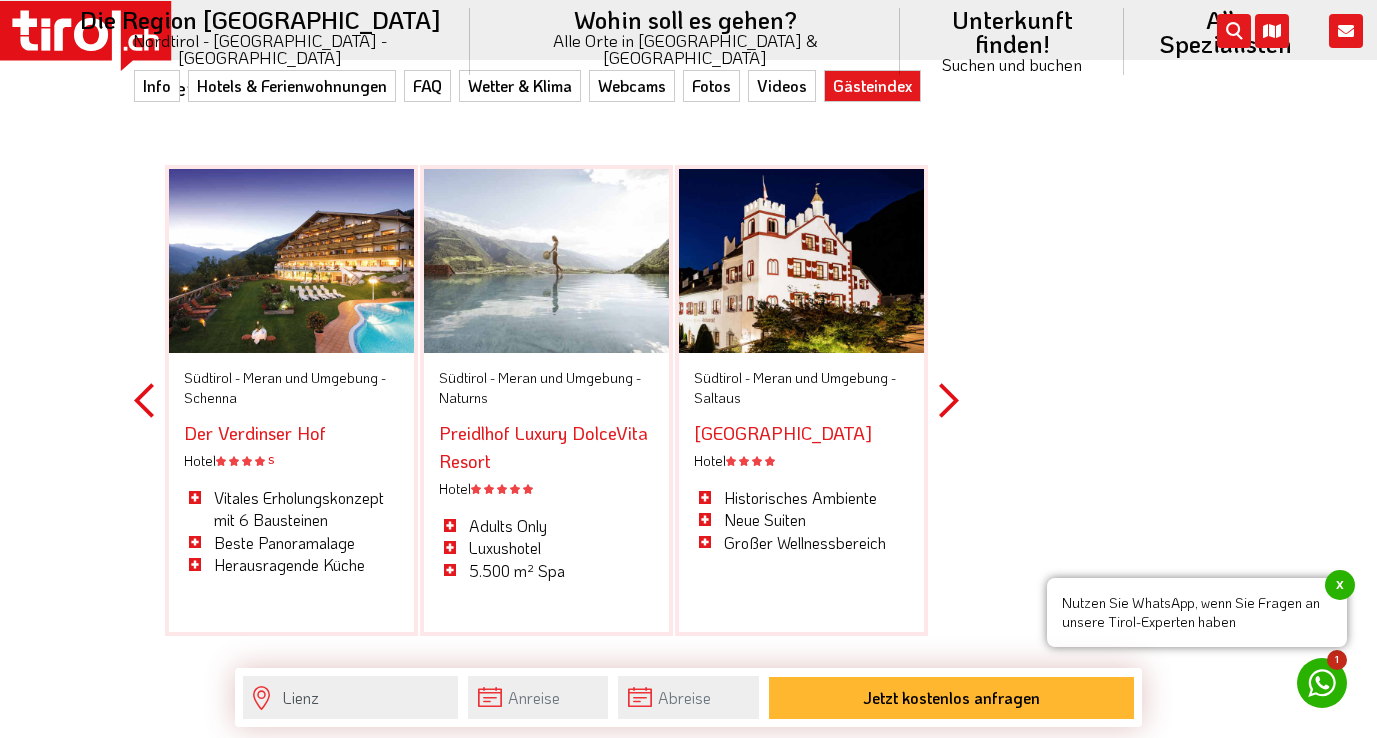 click on "Next" at bounding box center (949, 400) 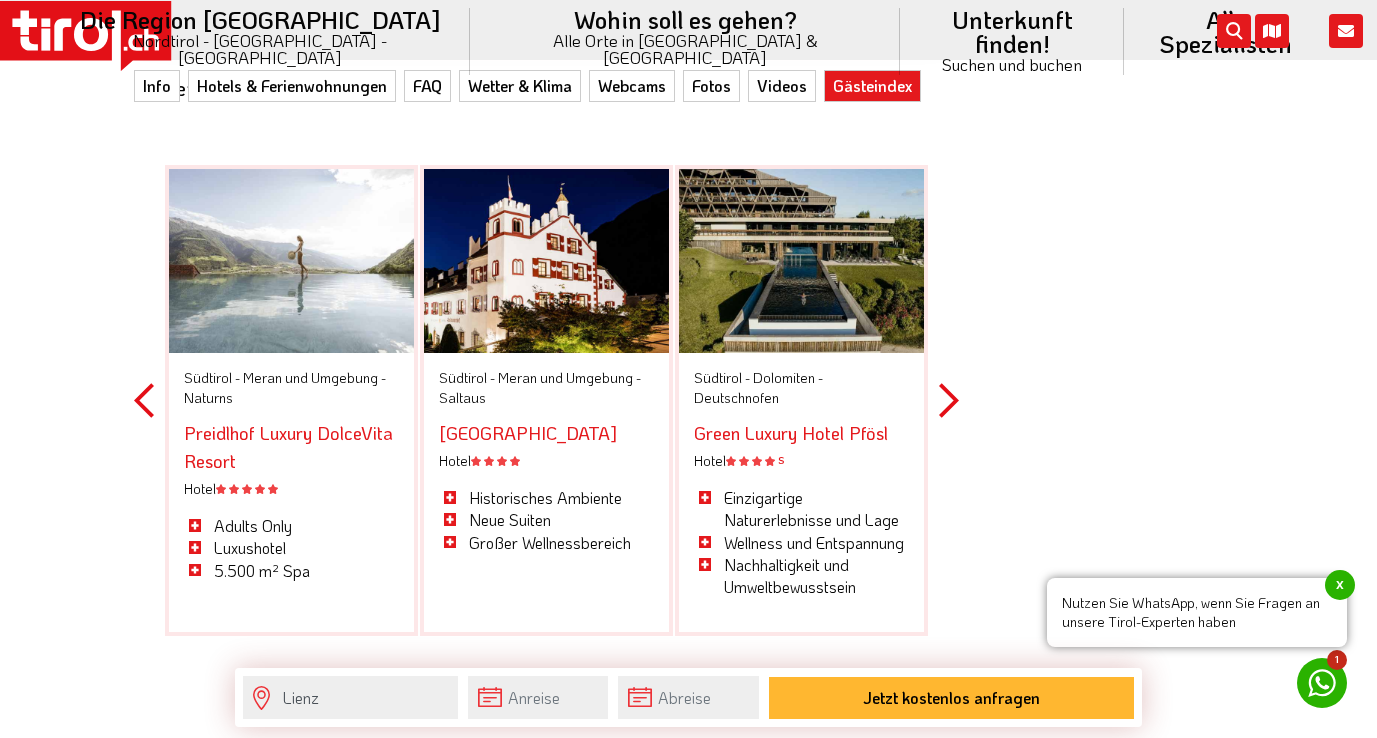 click on "Green Luxury Hotel Pfösl" at bounding box center [791, 433] 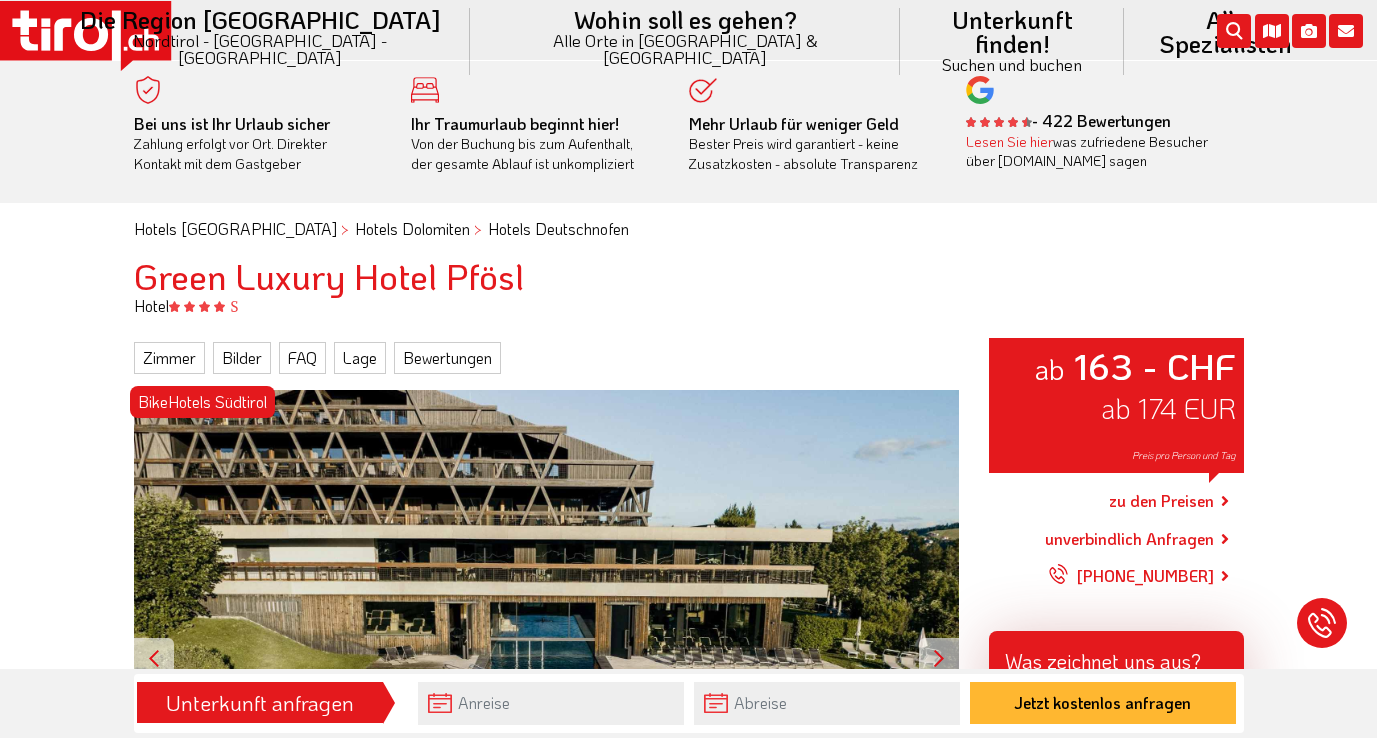 scroll, scrollTop: 0, scrollLeft: 0, axis: both 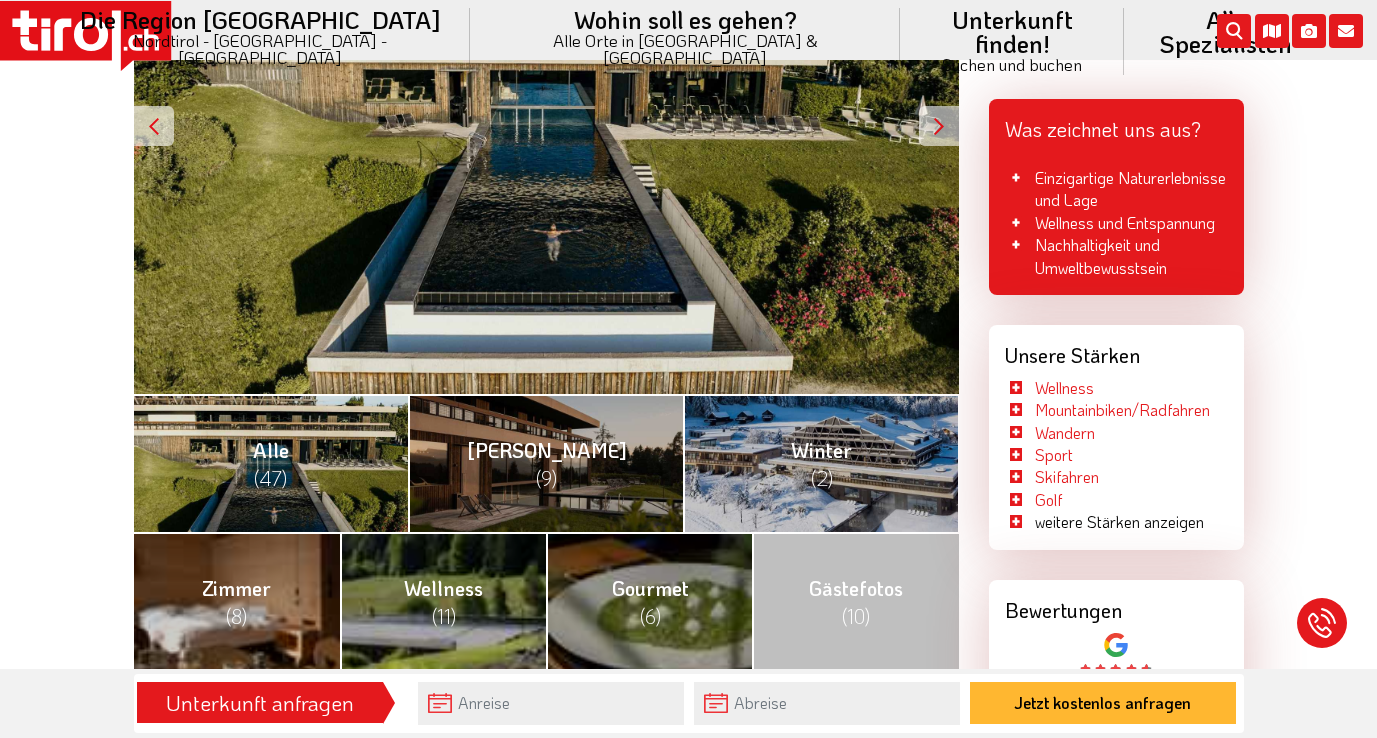 click on "Alle   (47)" at bounding box center (271, 464) 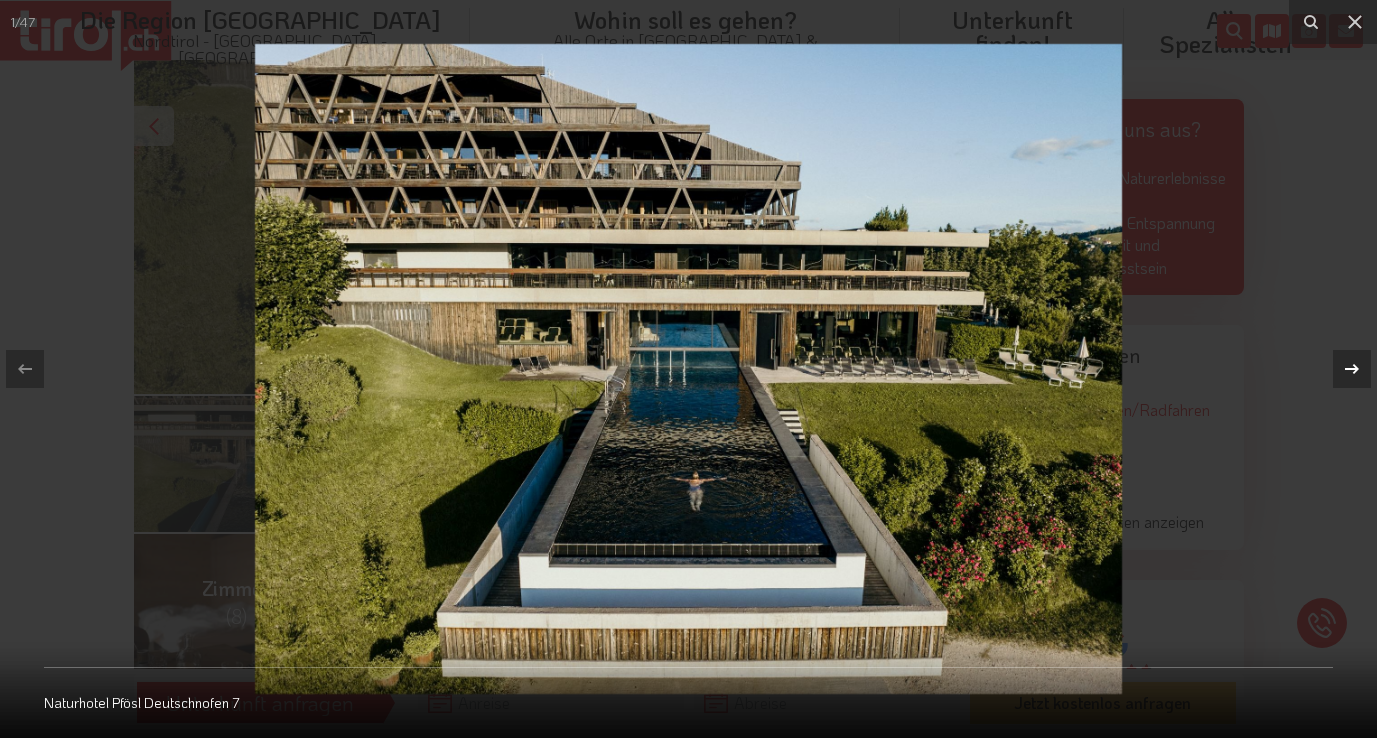 click 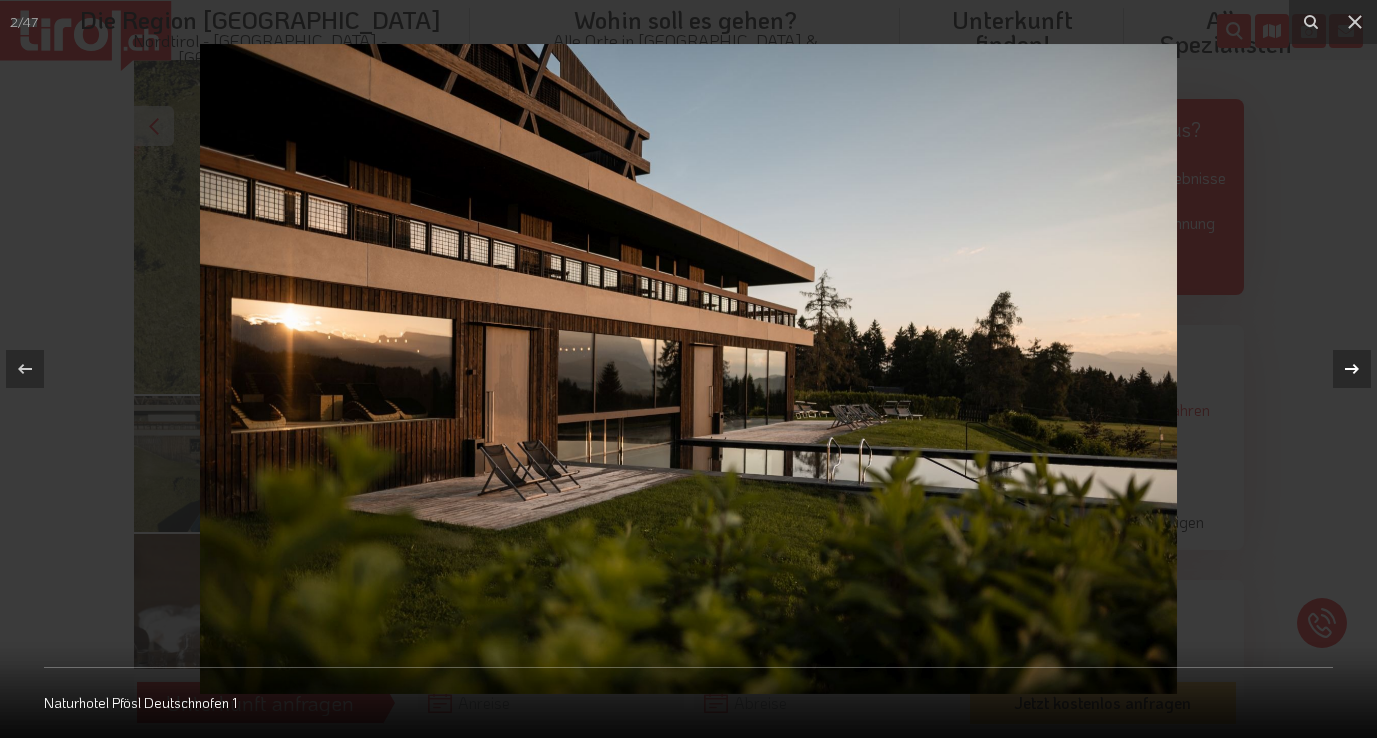click 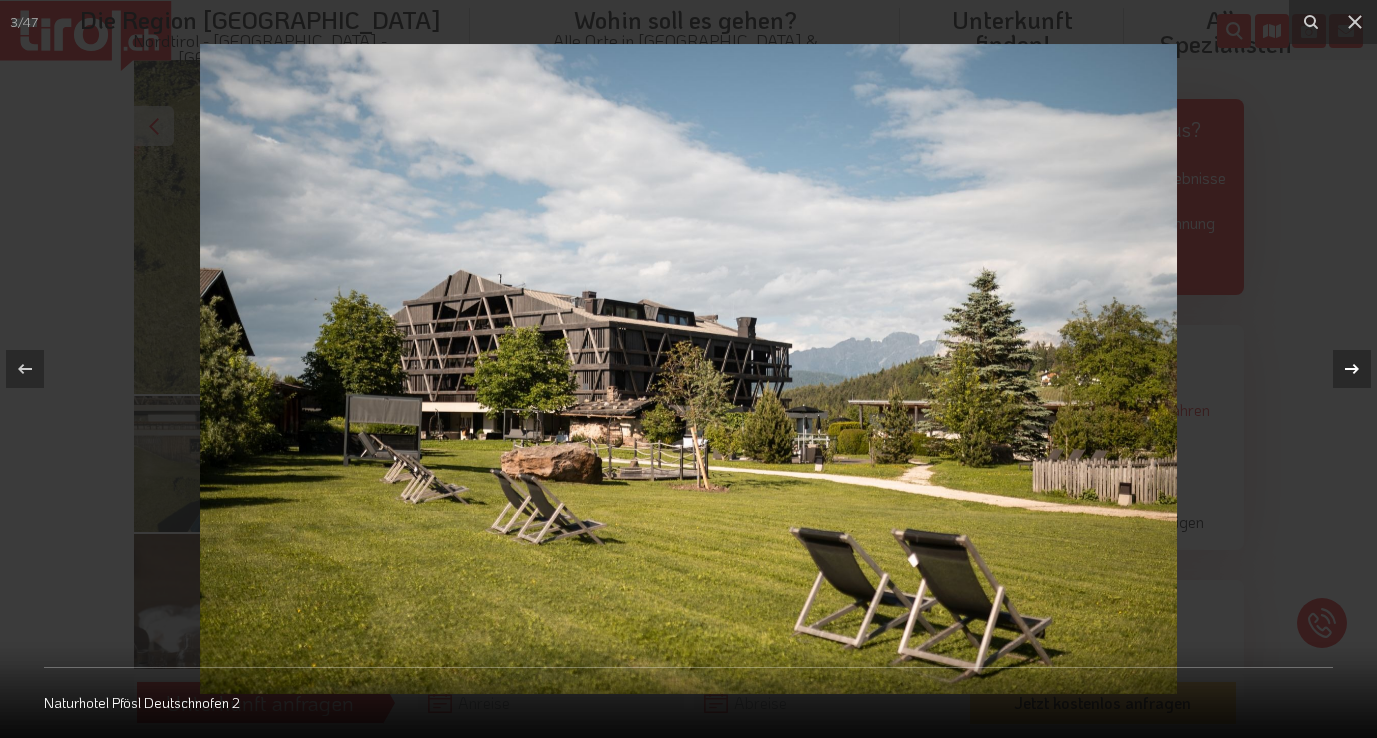 click 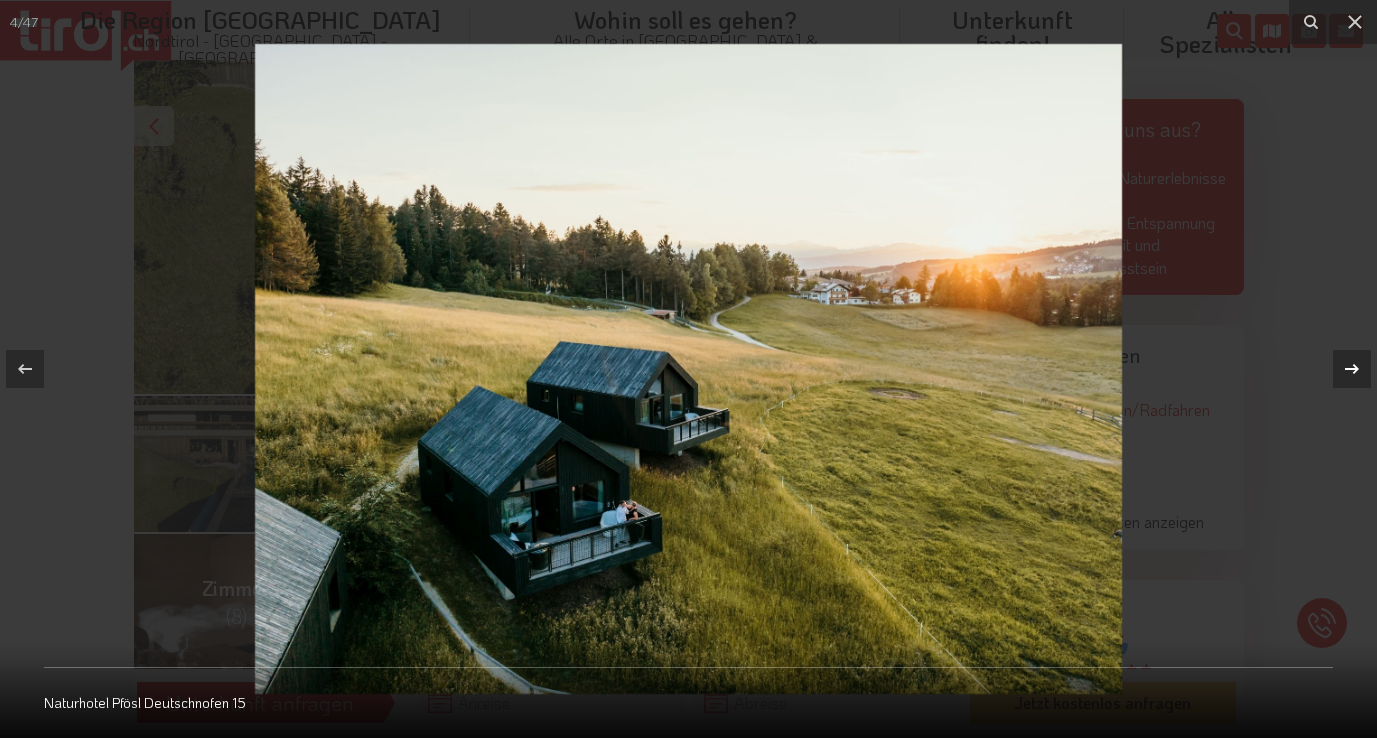 click 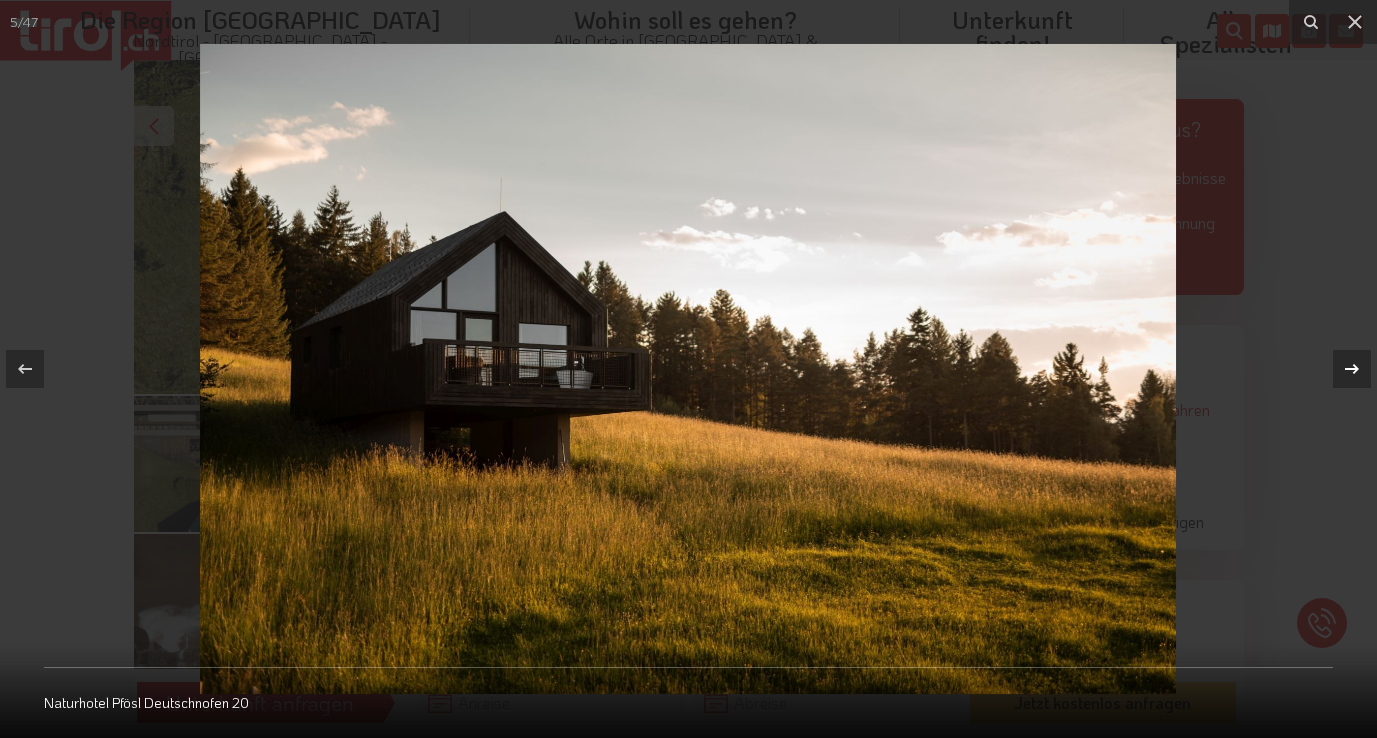 click 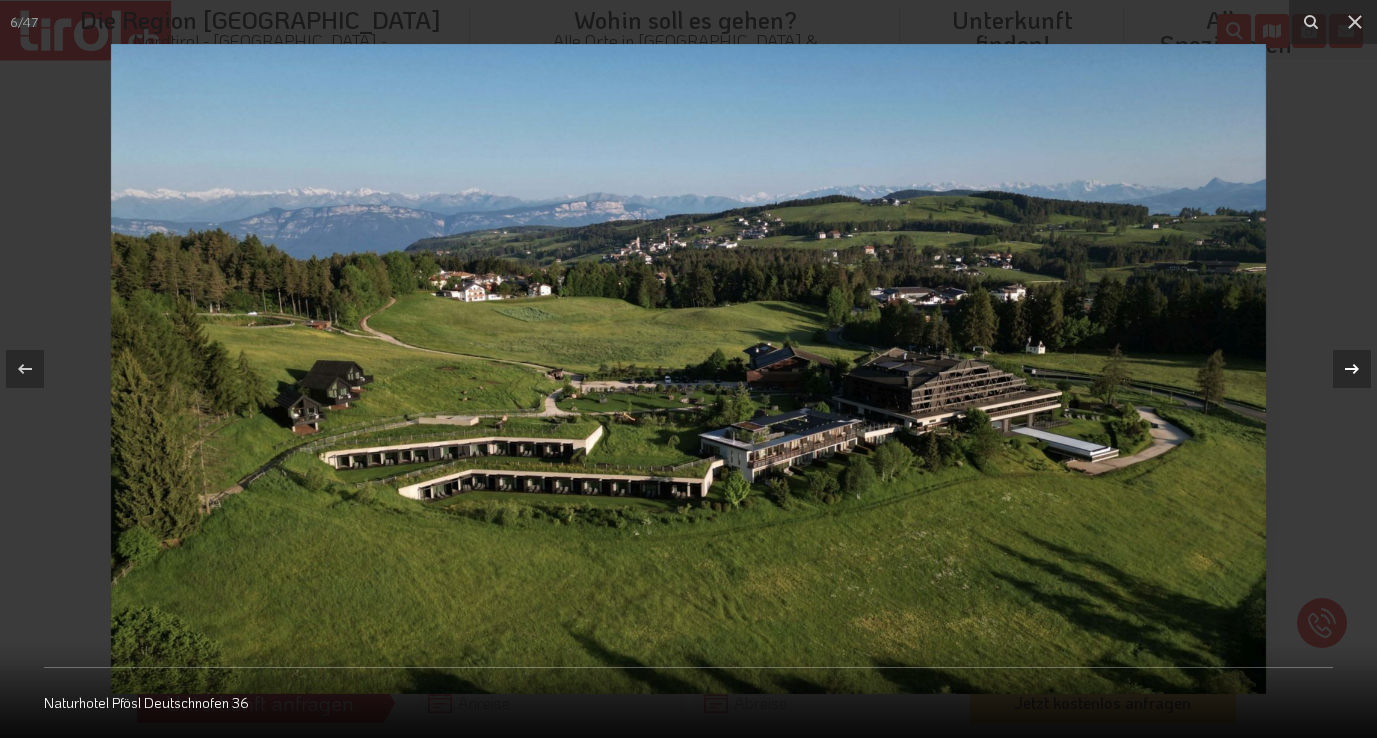 click 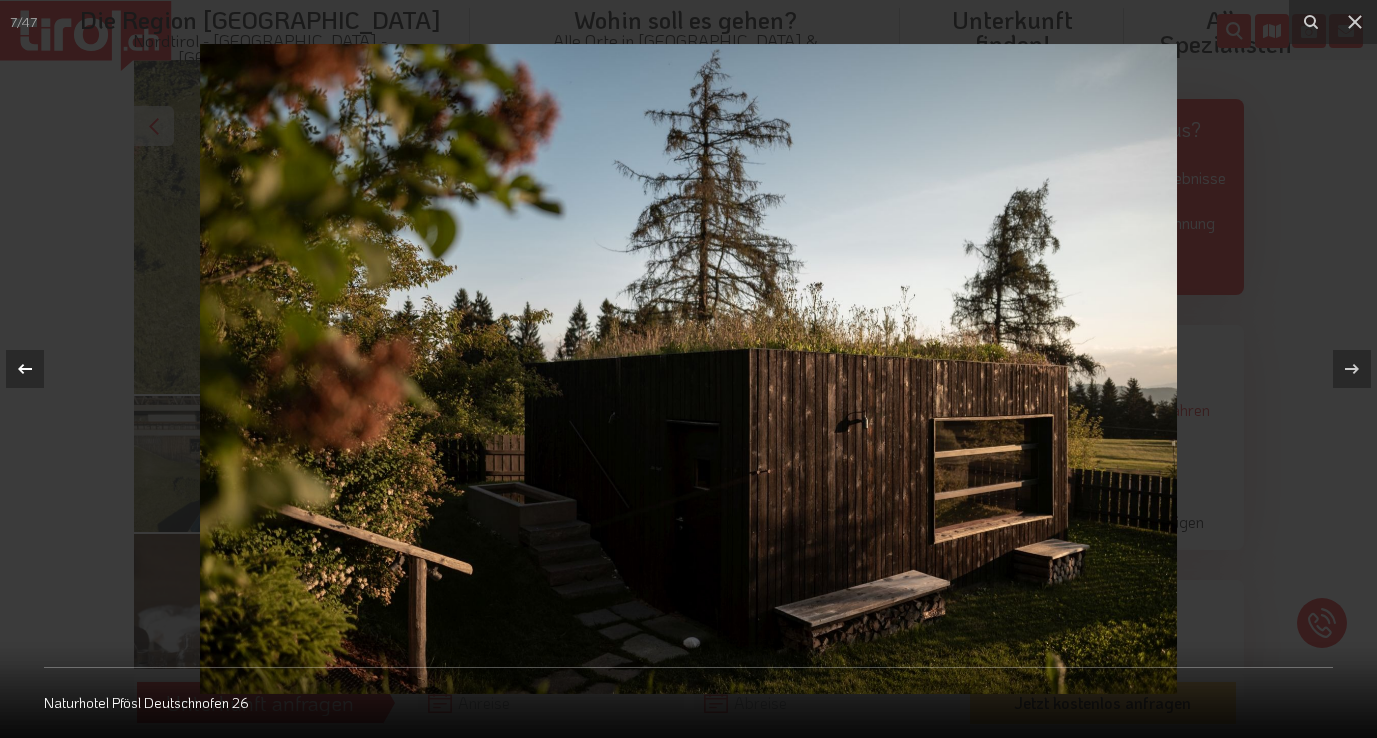 click 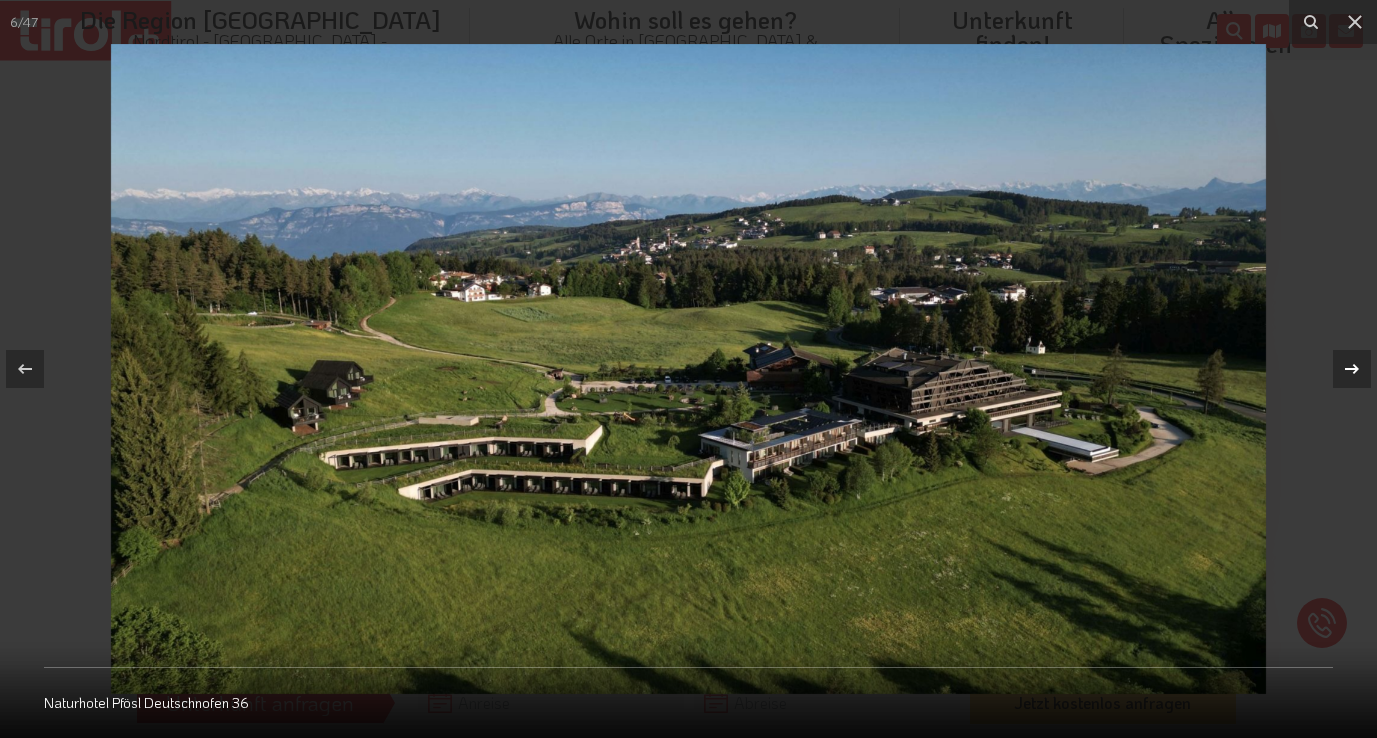 click 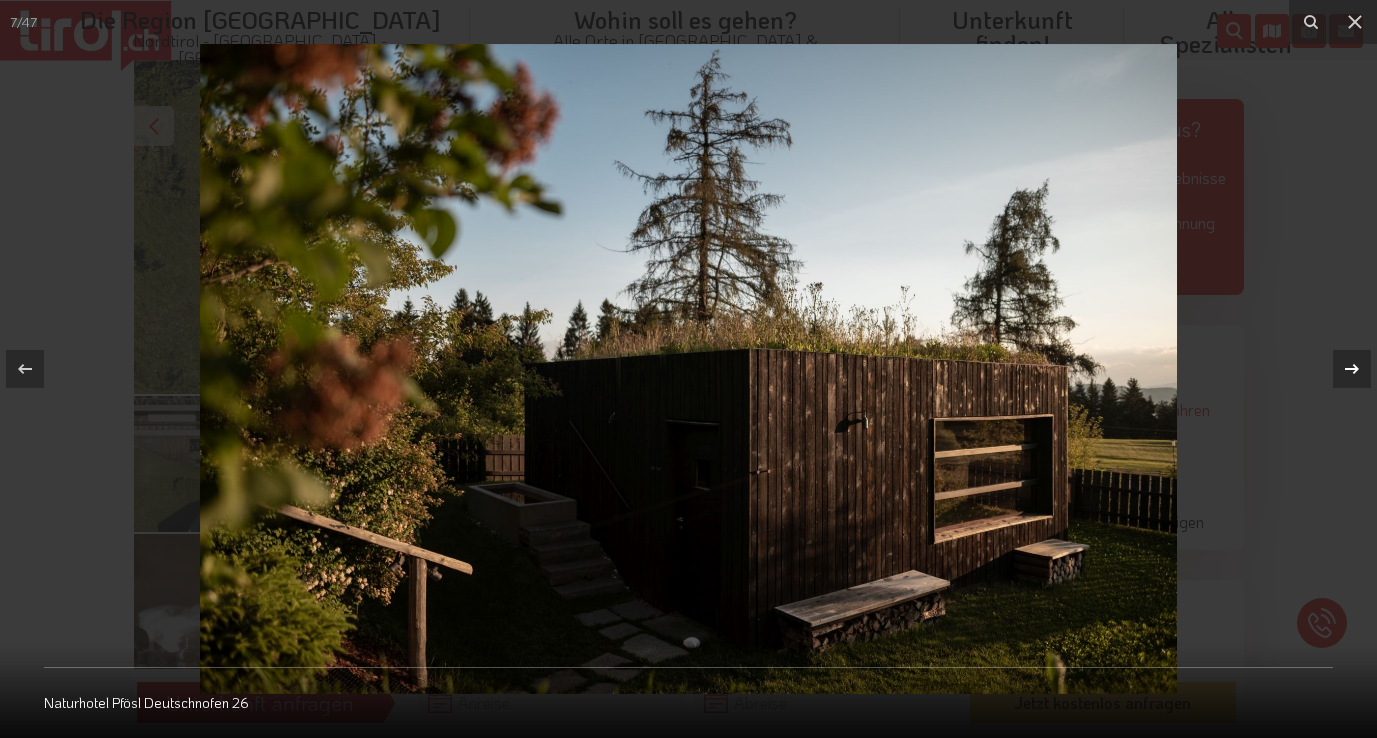click 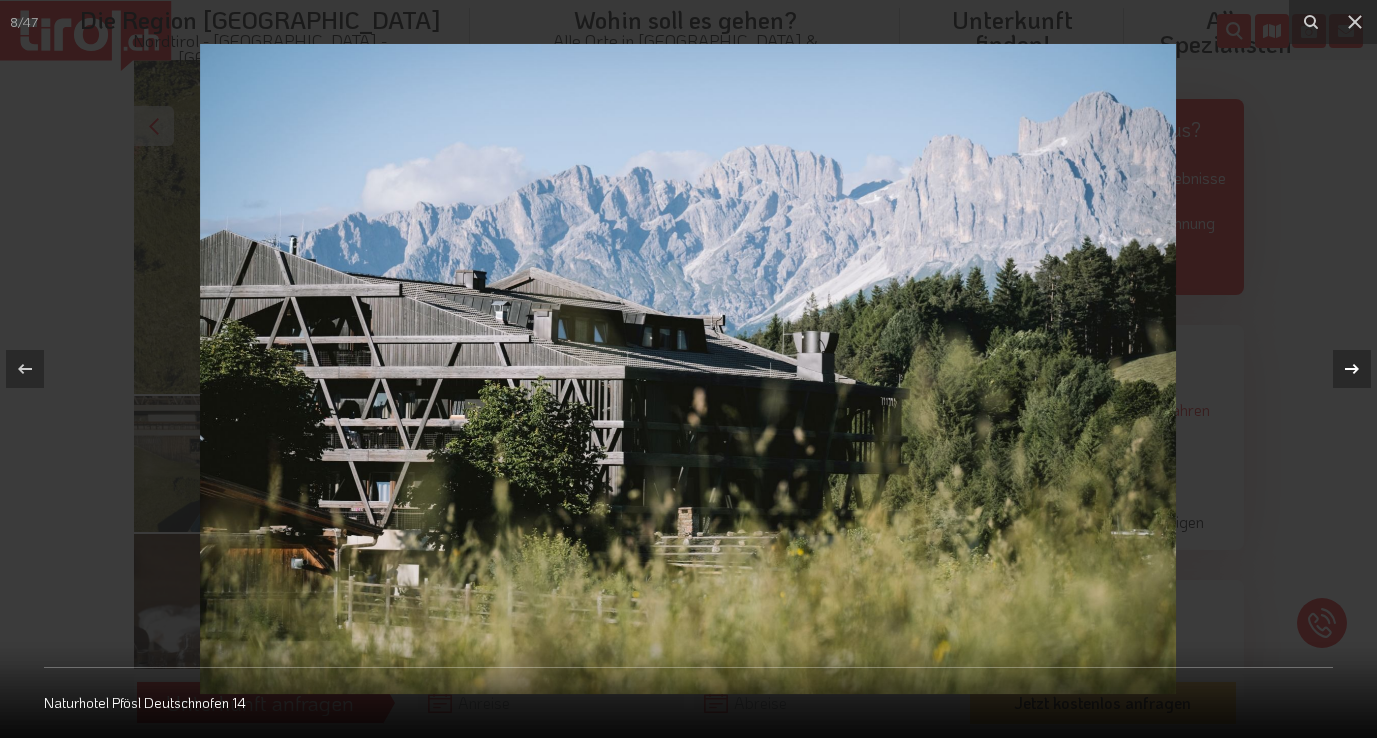 click on "8  /  47 Naturhotel Pfösl Deutschnofen 14" at bounding box center [688, 369] 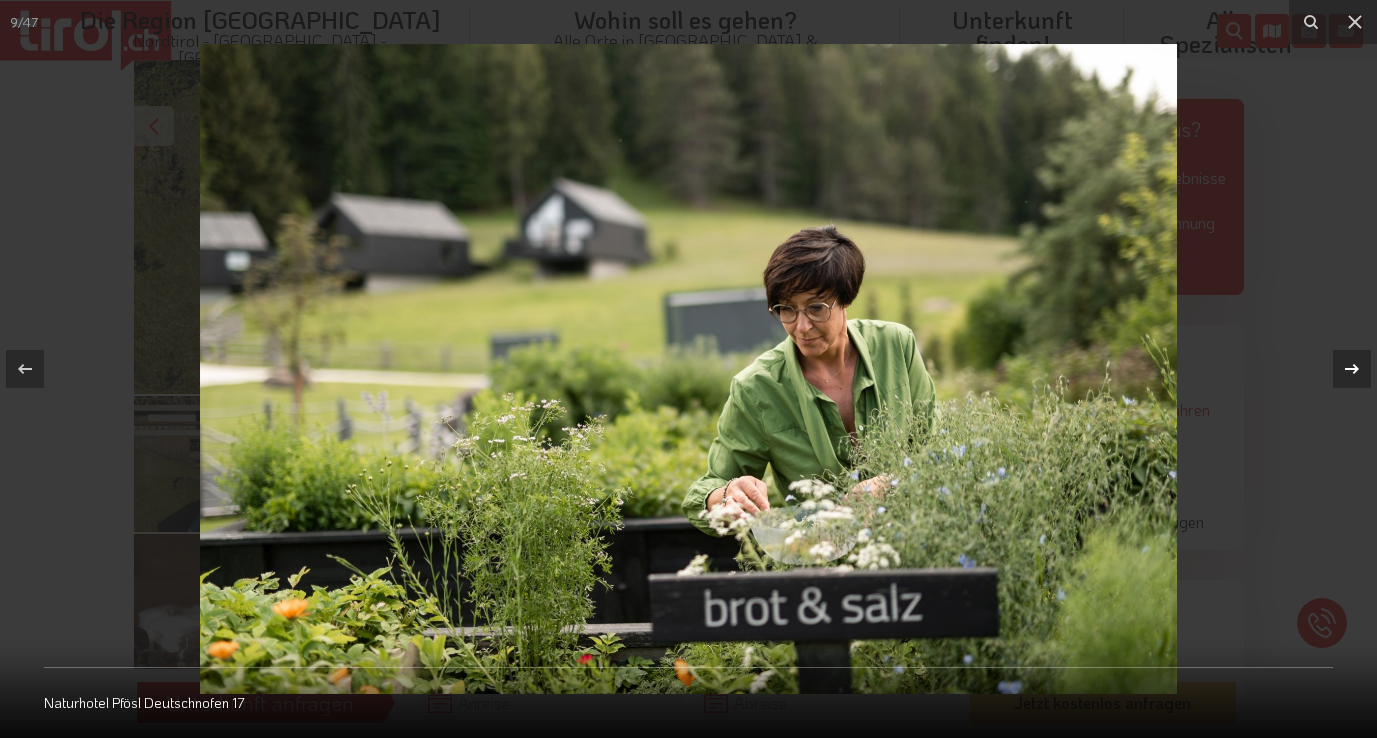 click 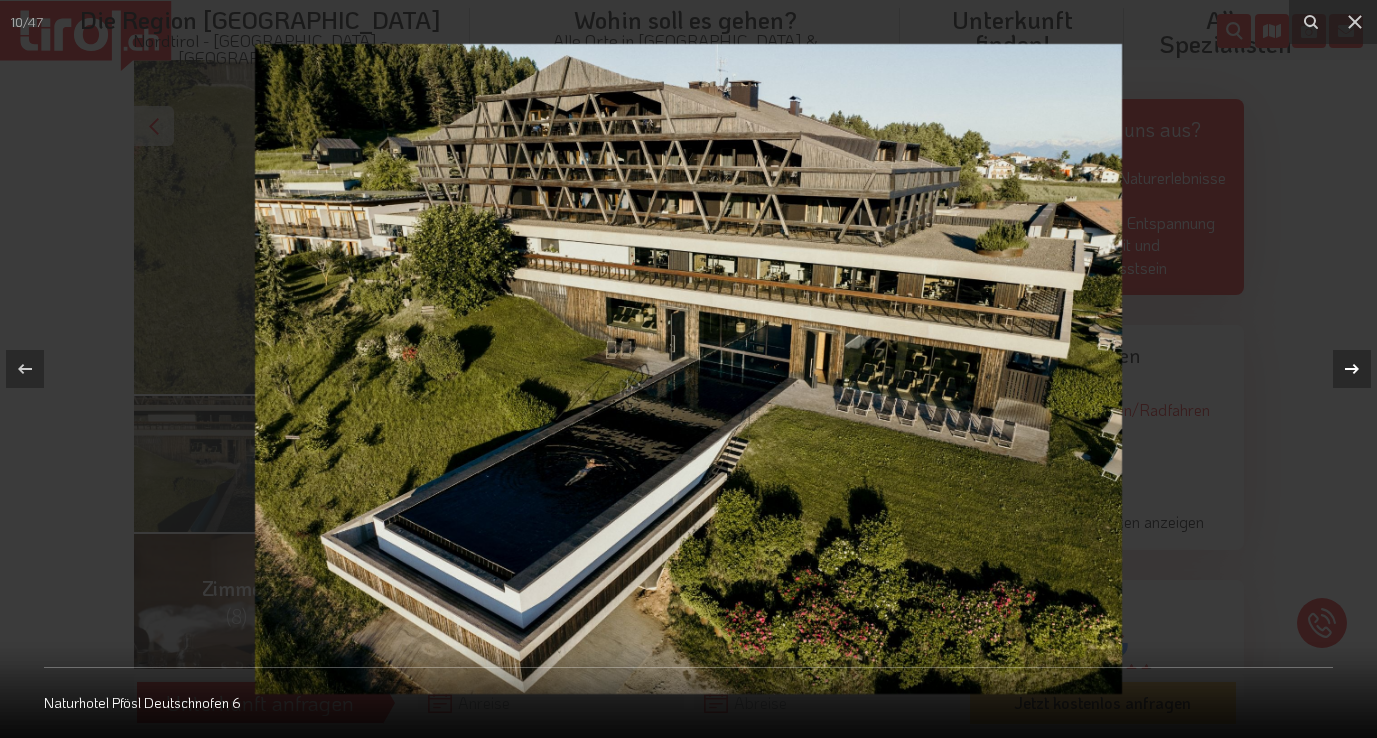 click 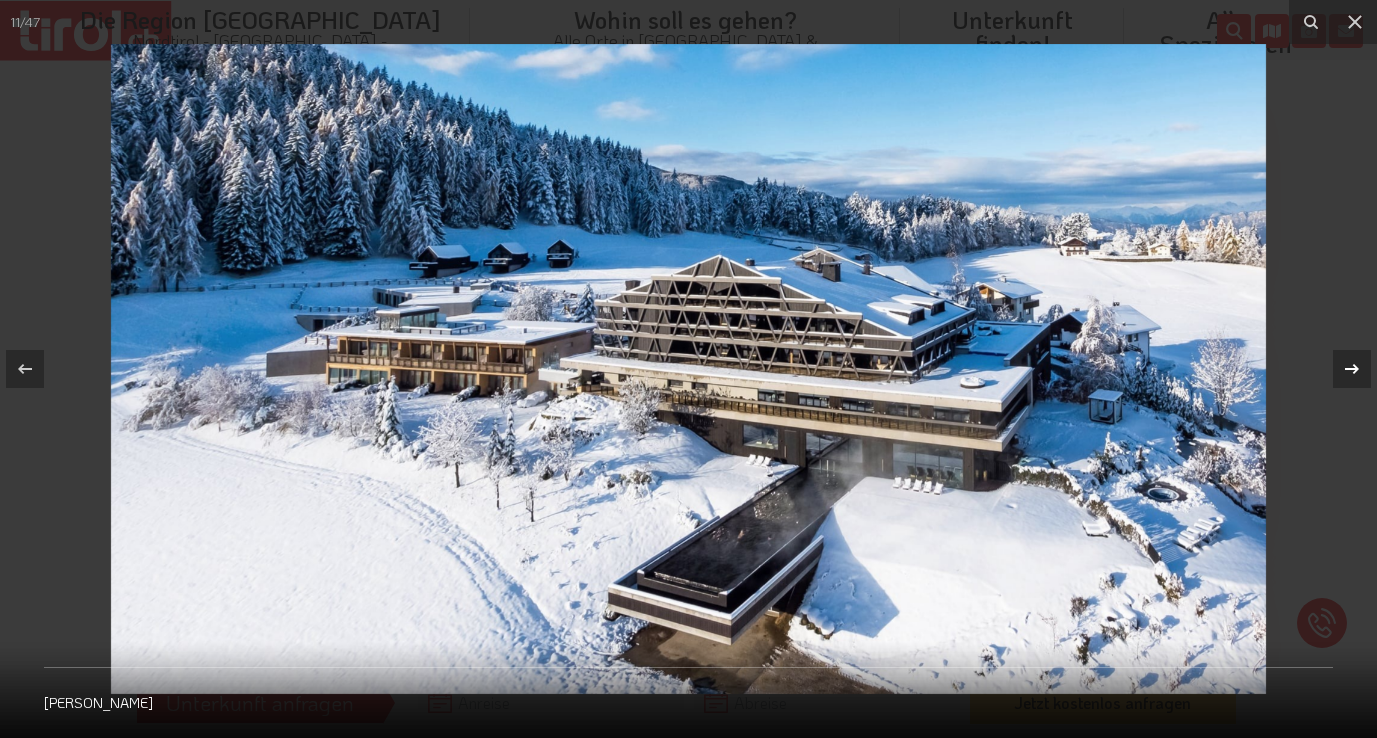 click 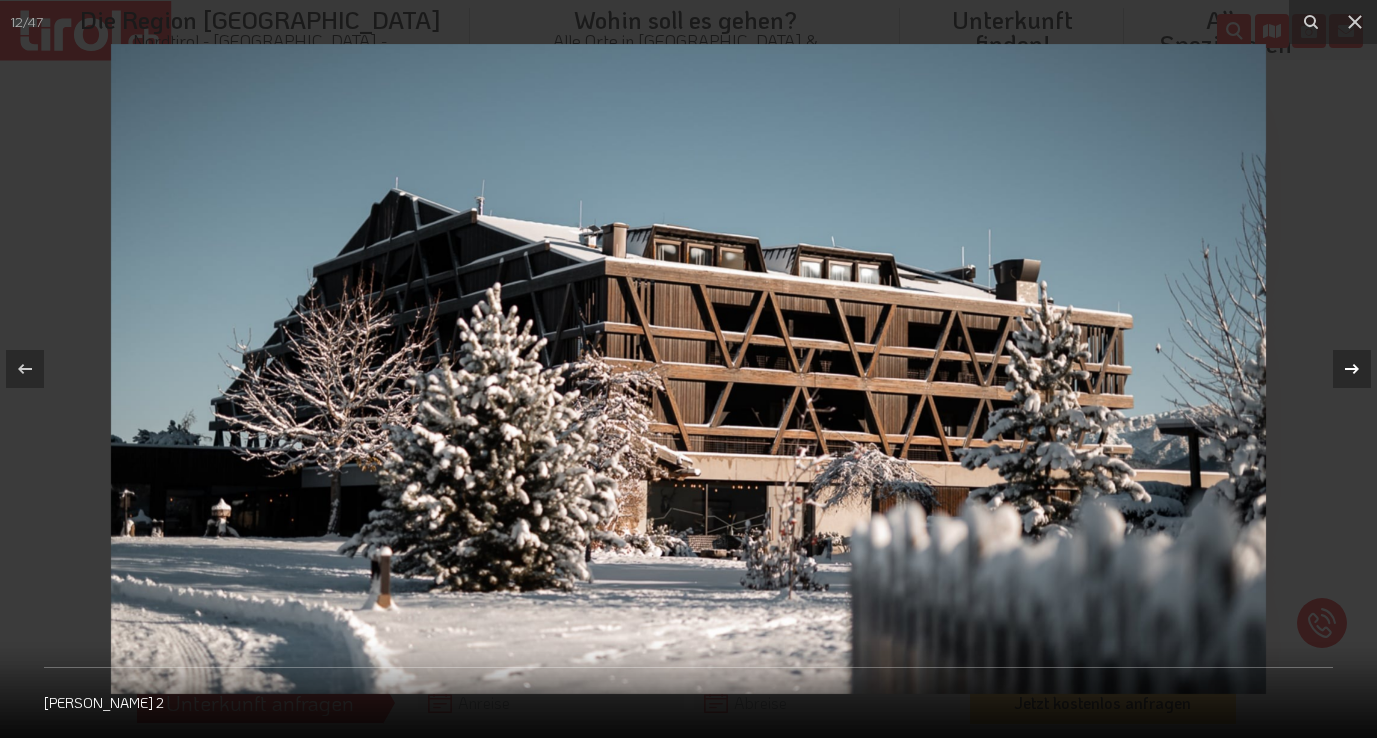 click 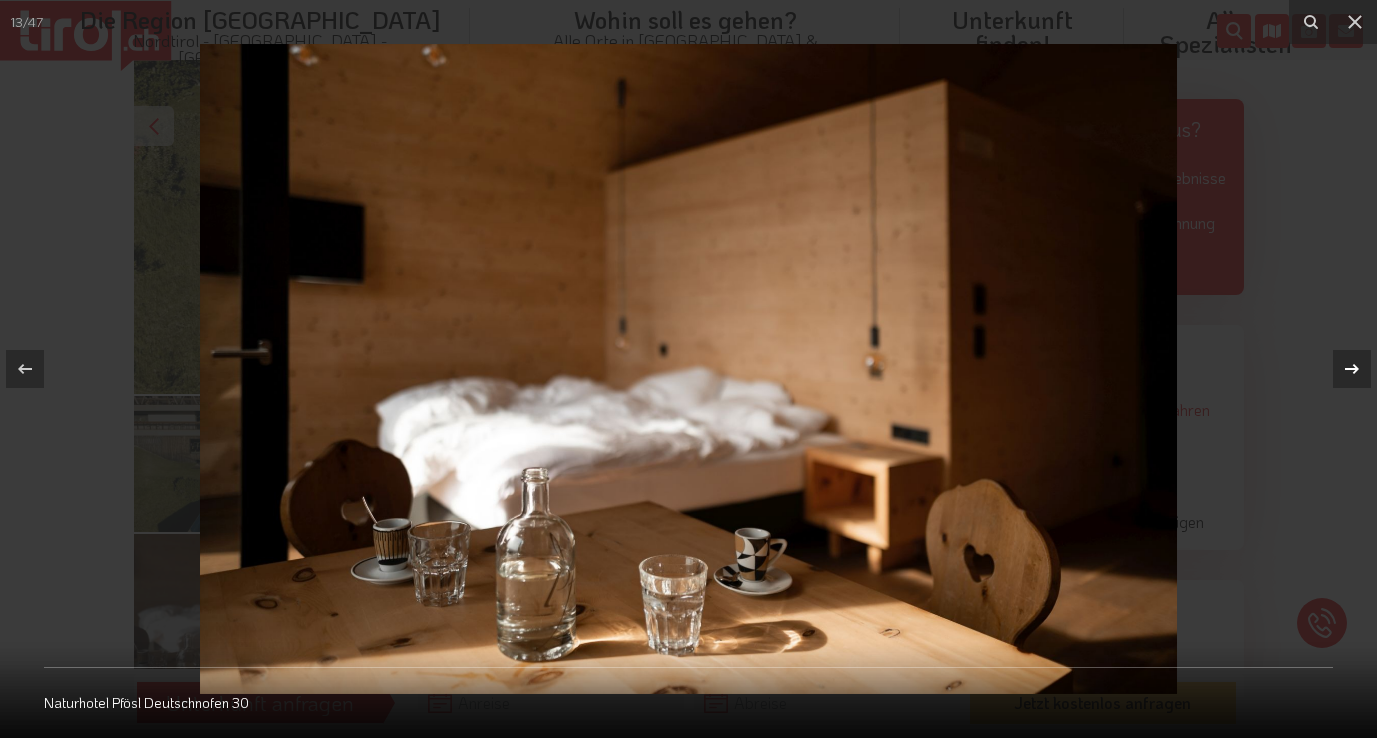 click 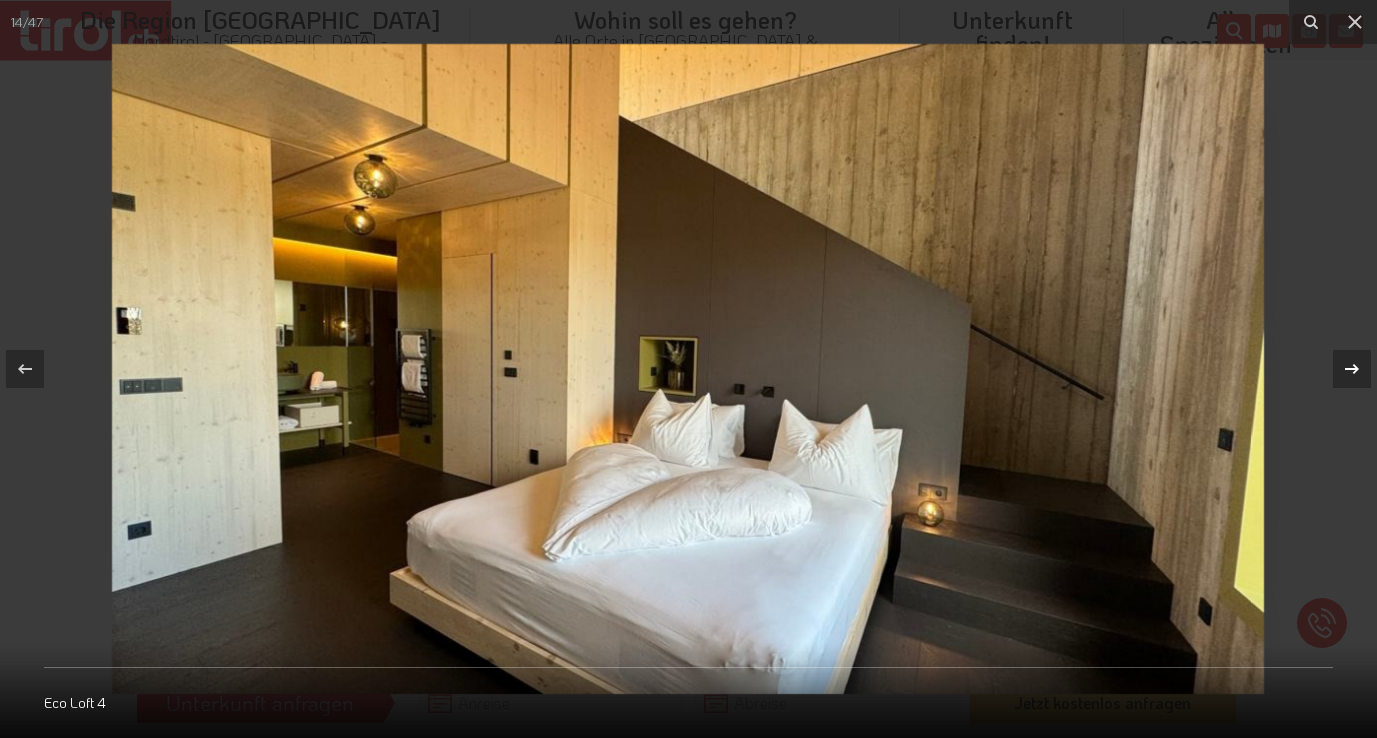 click 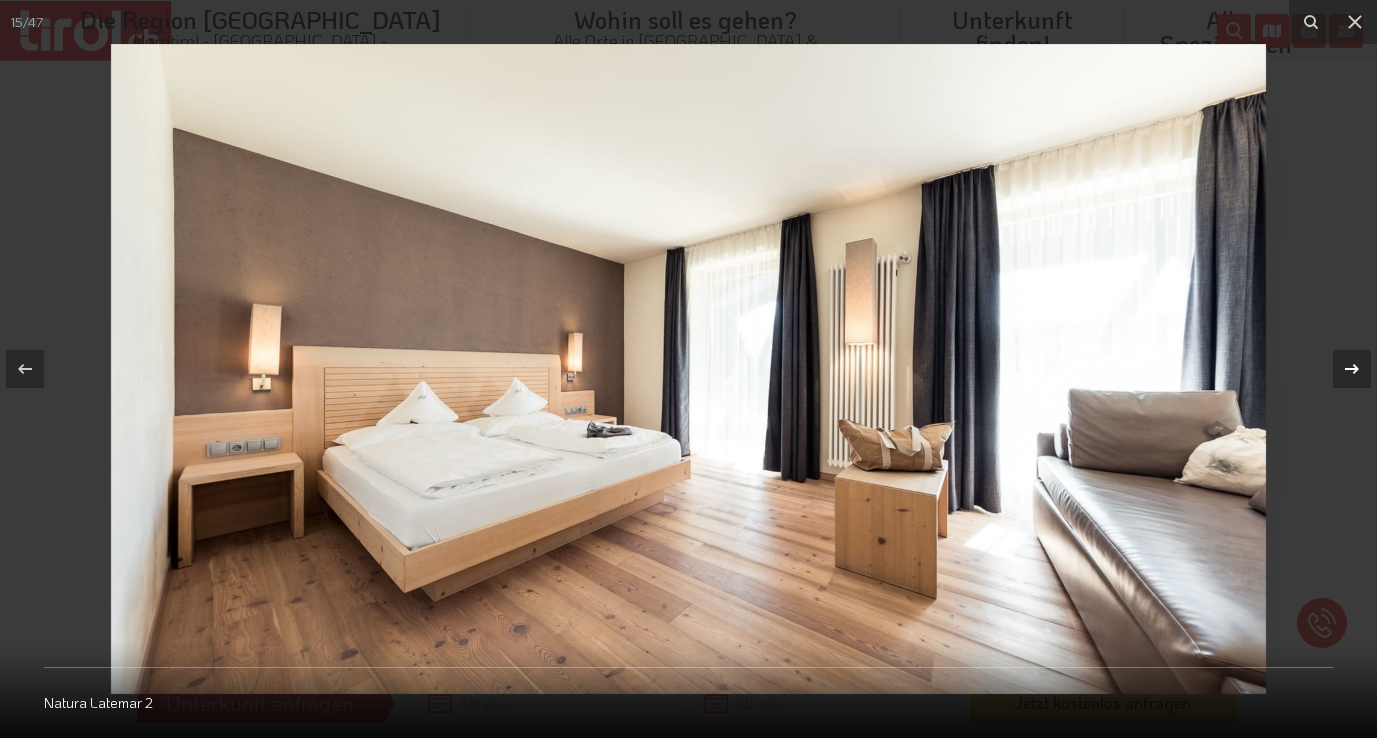 click 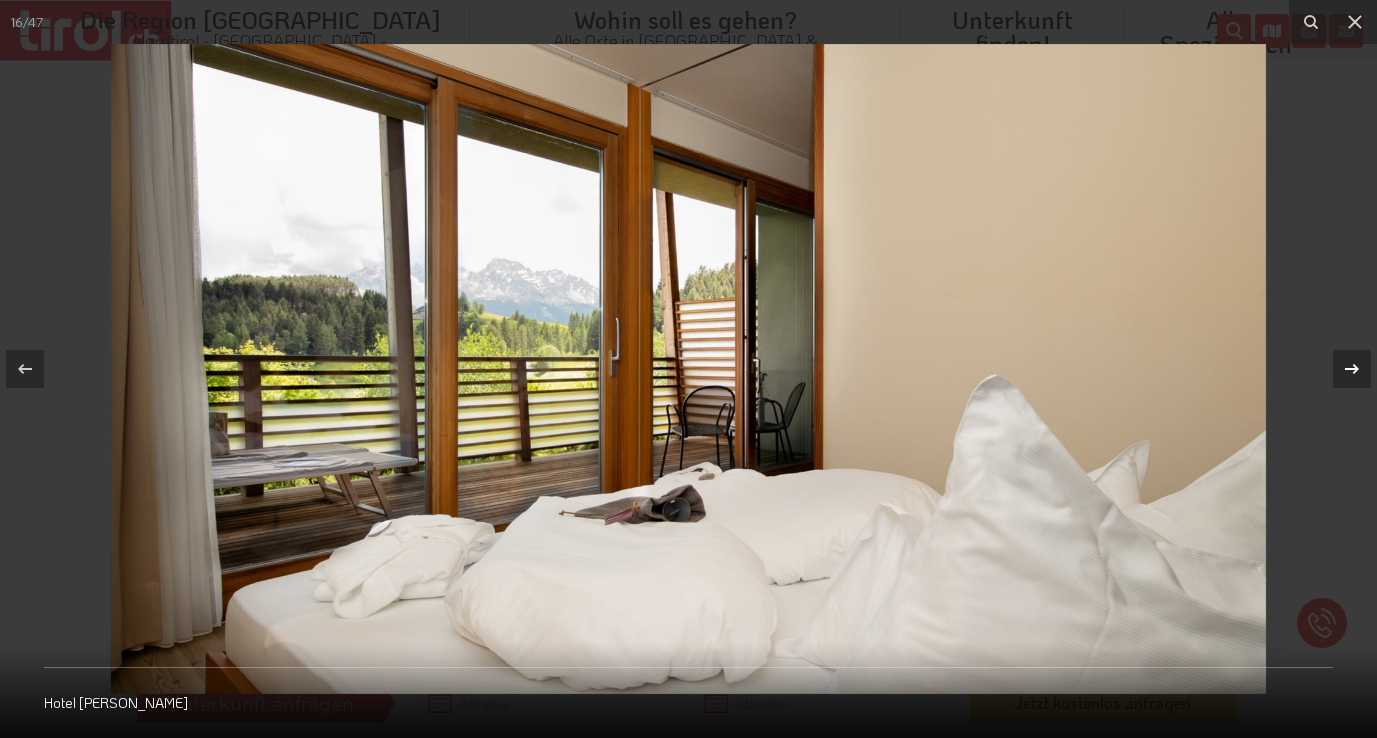 click 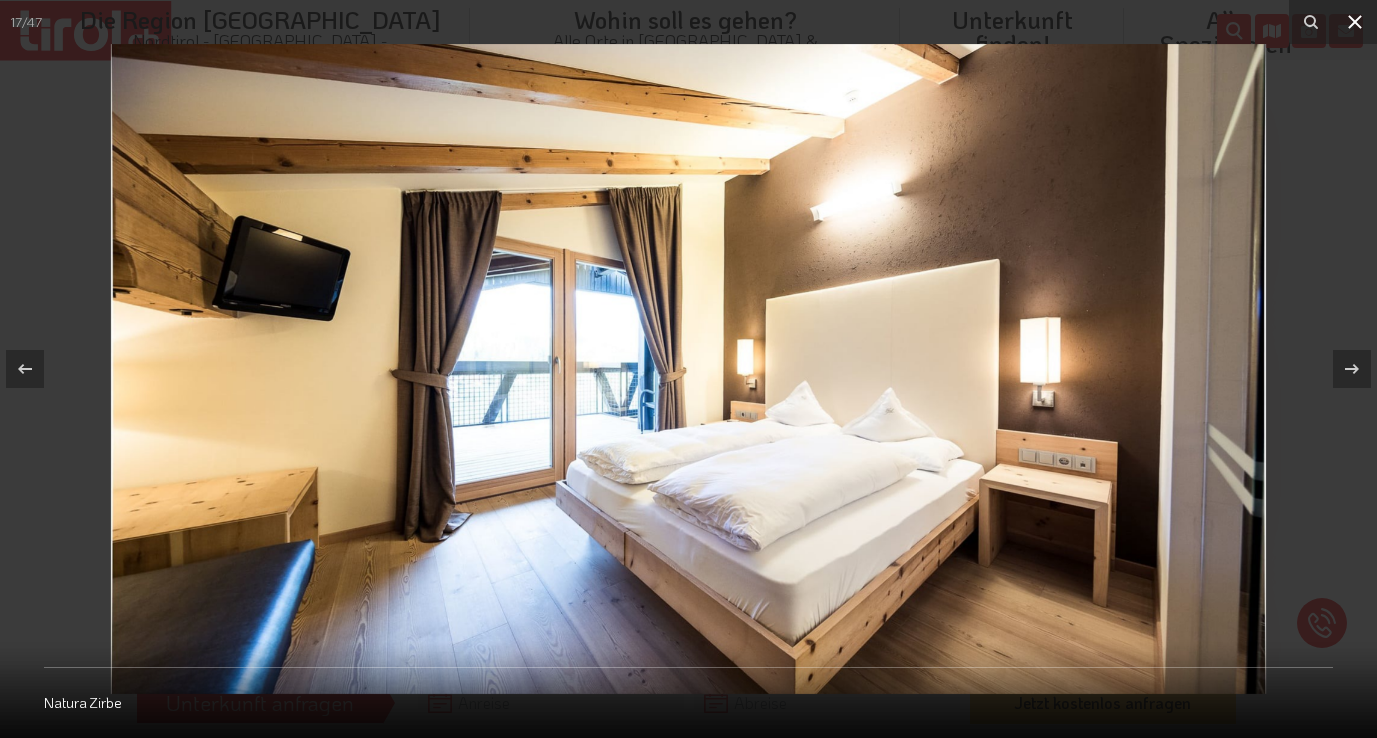 click 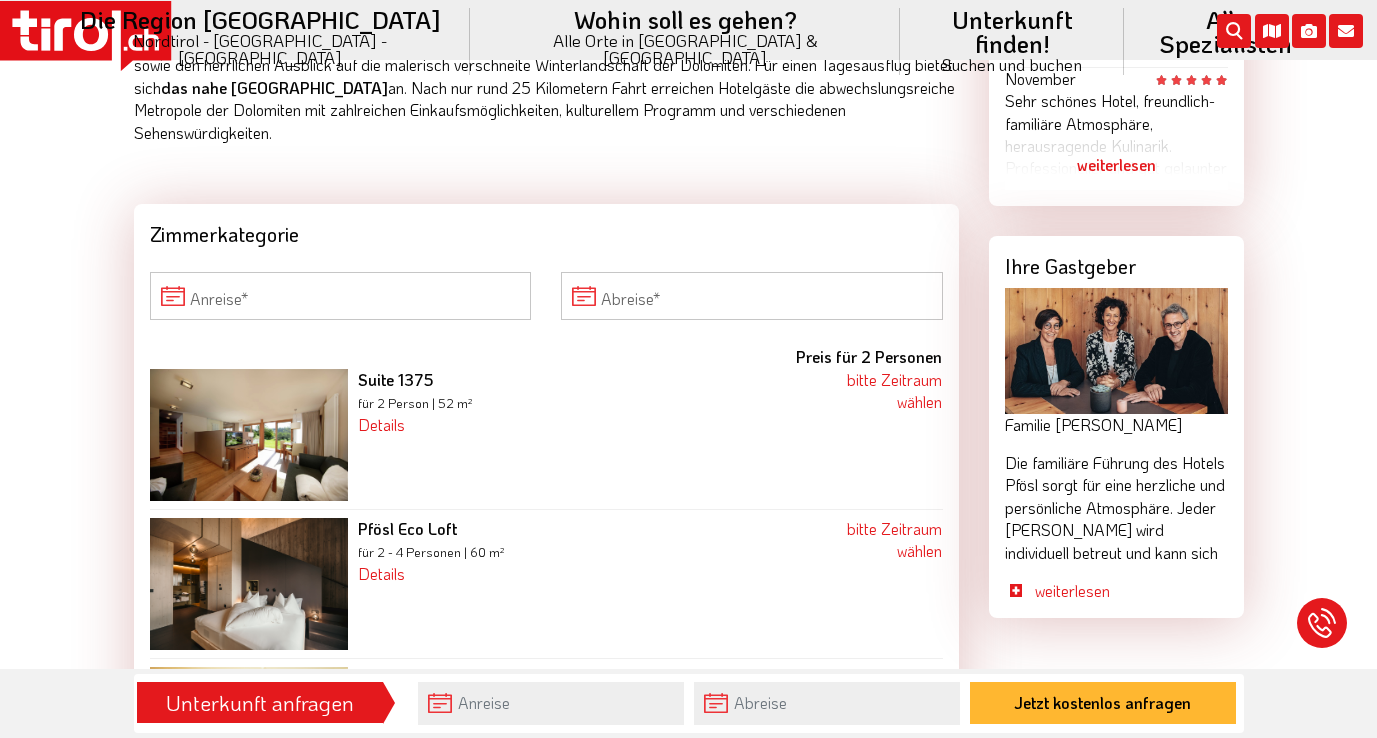 scroll, scrollTop: 1775, scrollLeft: 0, axis: vertical 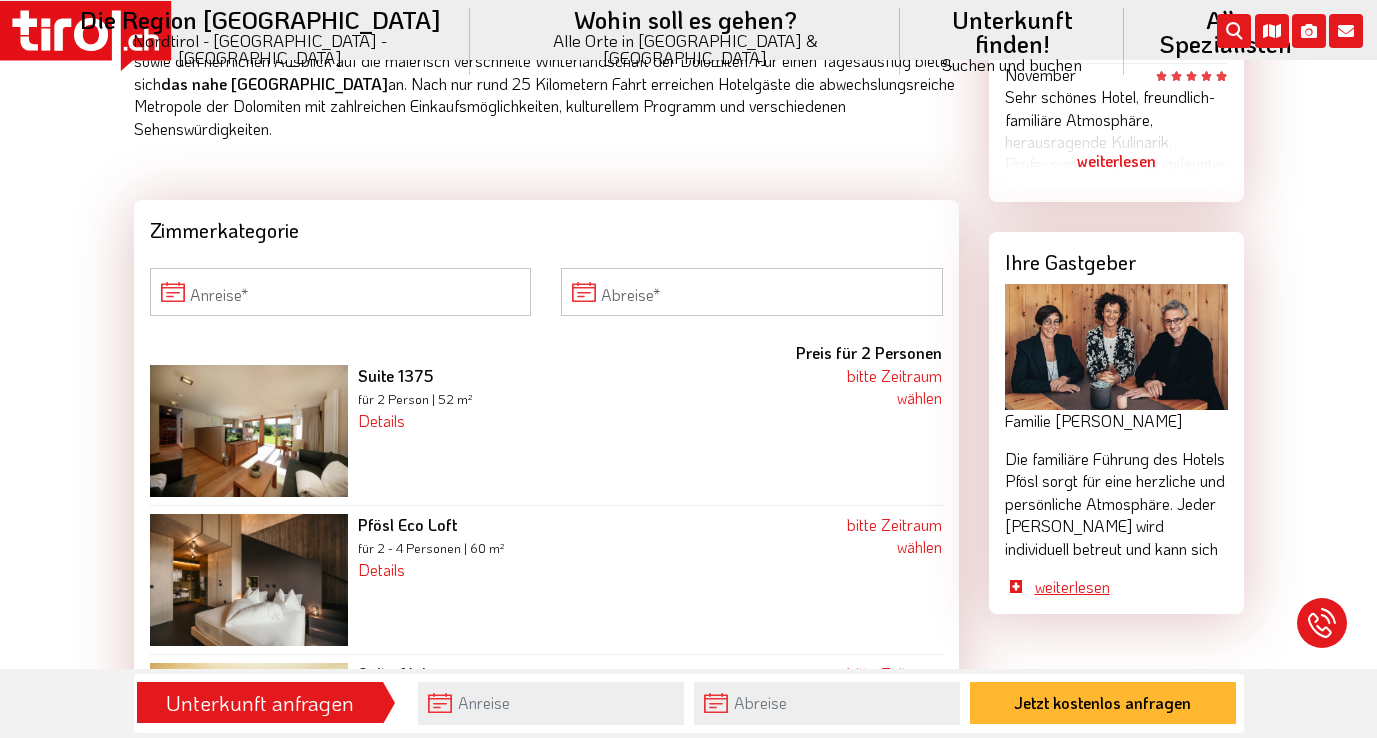click on "weiterlesen" at bounding box center [1131, 587] 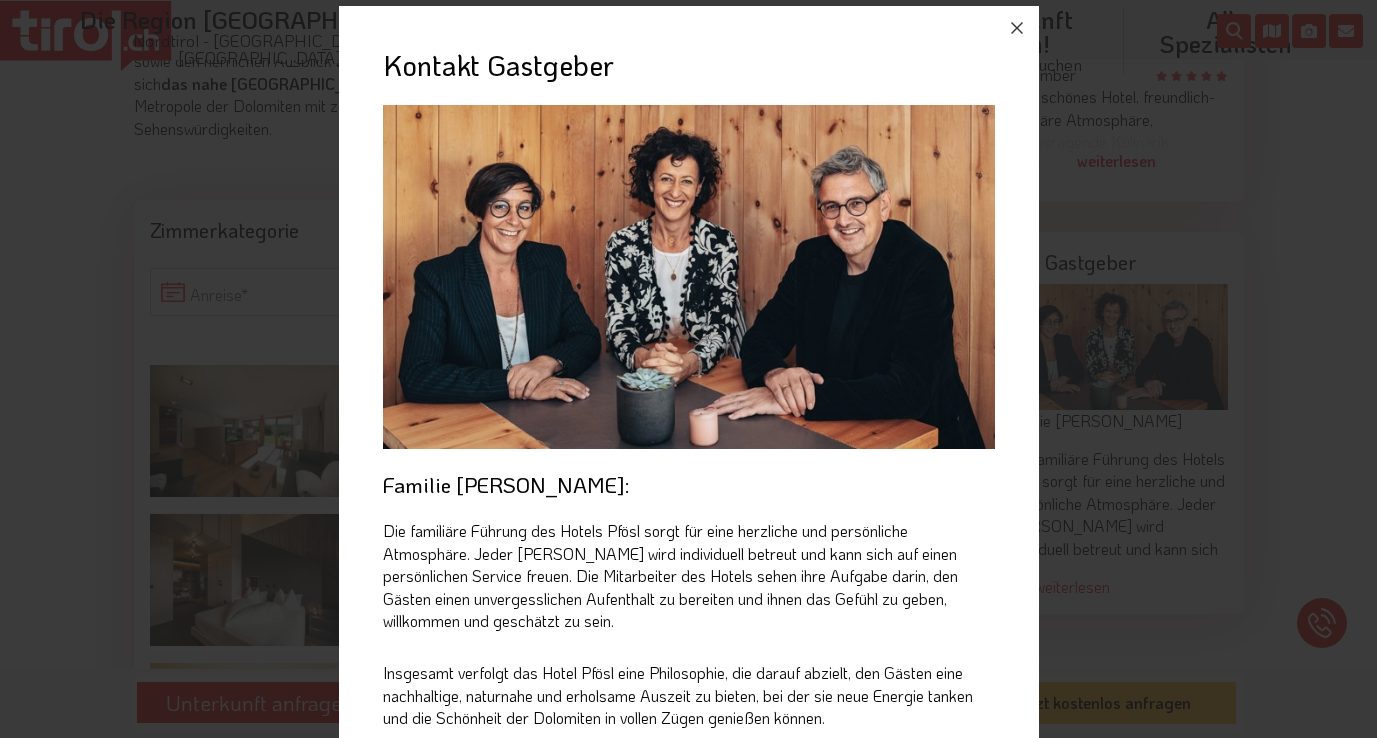 scroll, scrollTop: 0, scrollLeft: 0, axis: both 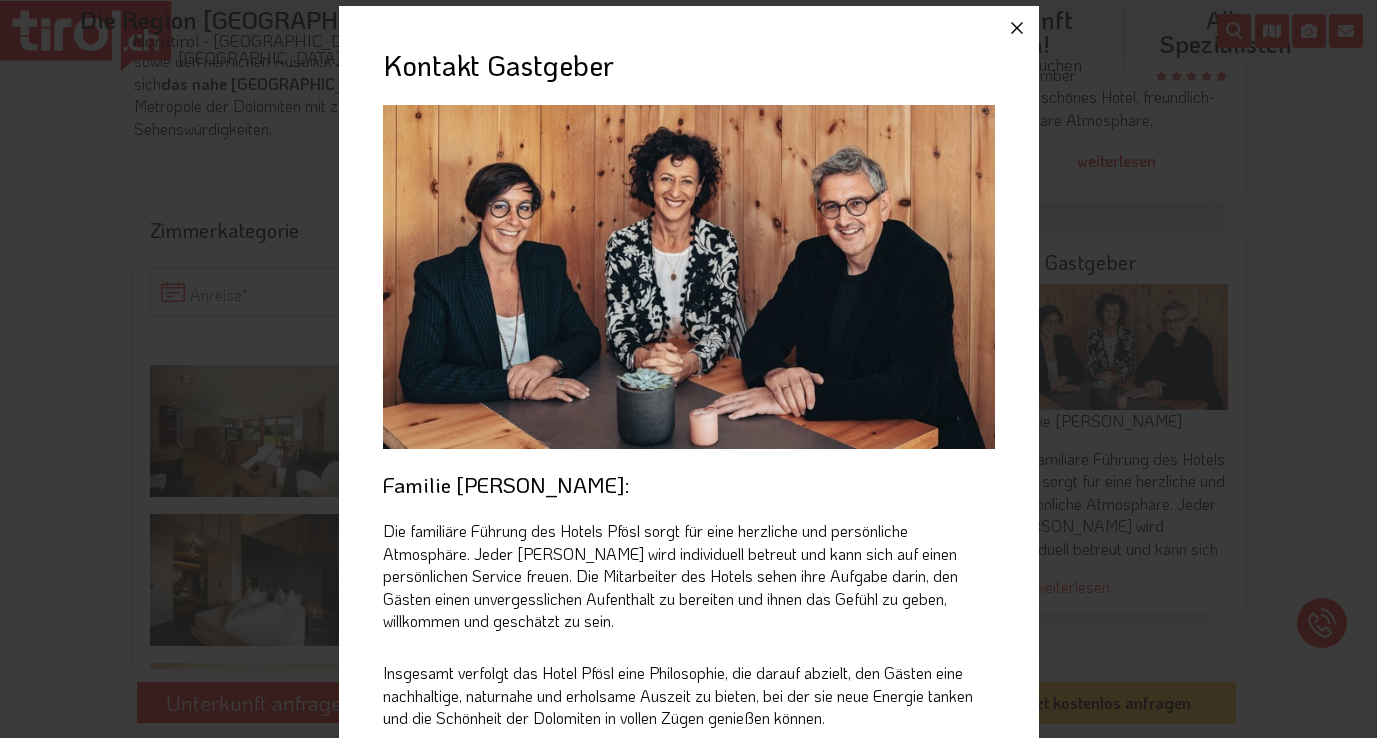 click 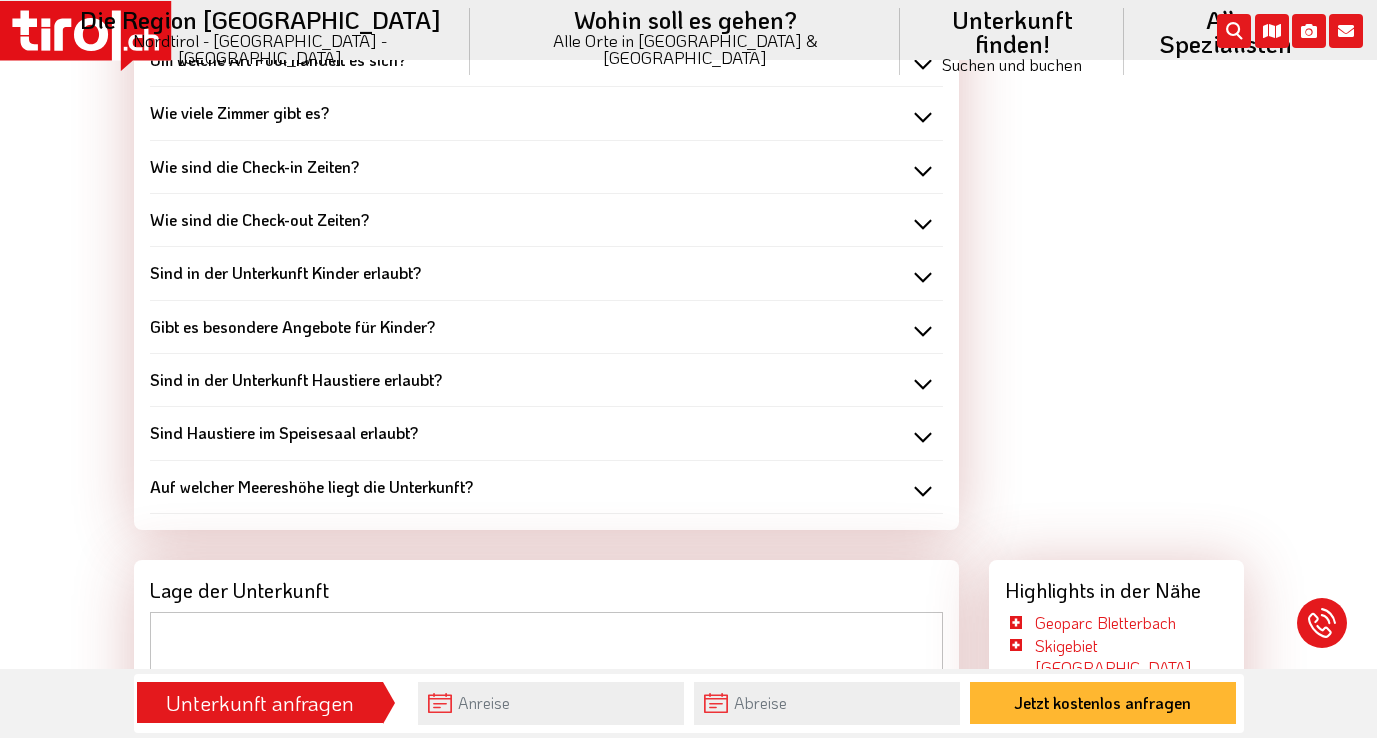scroll, scrollTop: 4560, scrollLeft: 0, axis: vertical 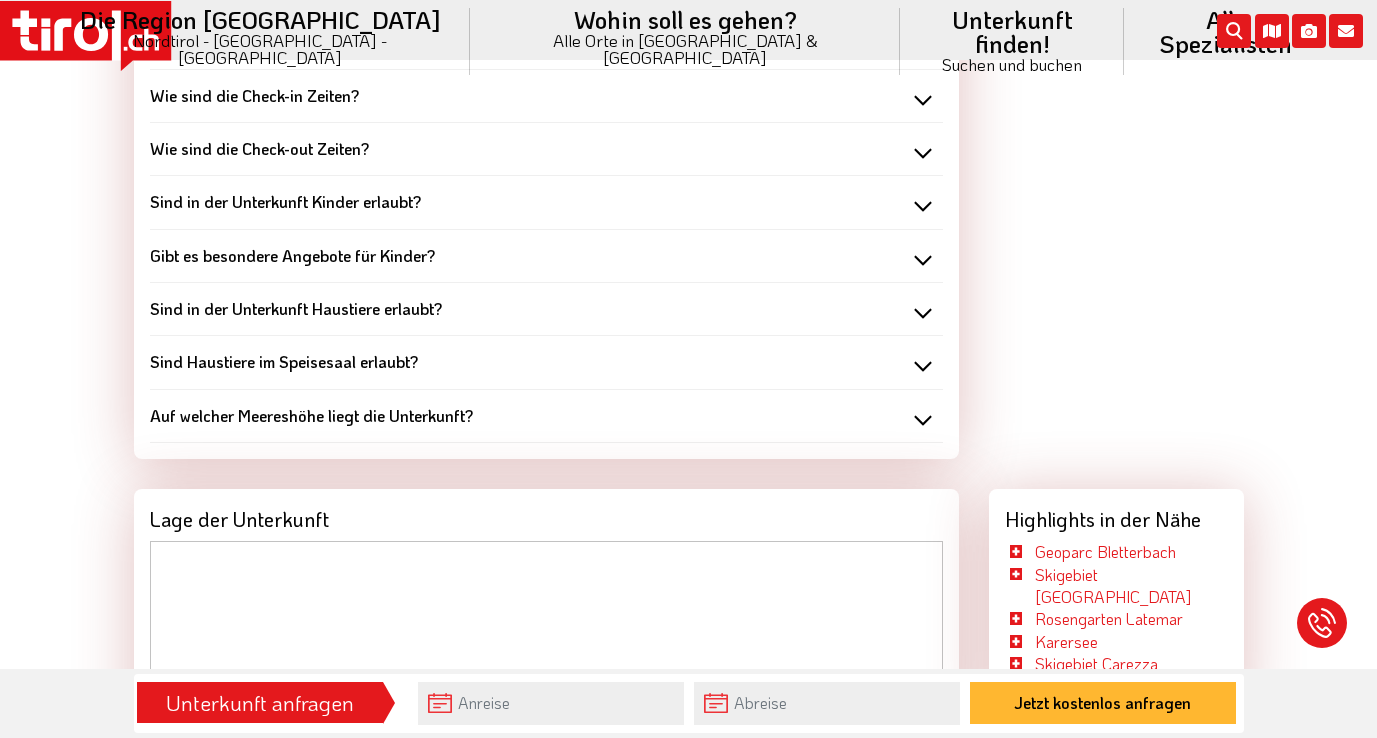 click on "Auf welcher Meereshöhe liegt die Unterkunft?" at bounding box center [546, 416] 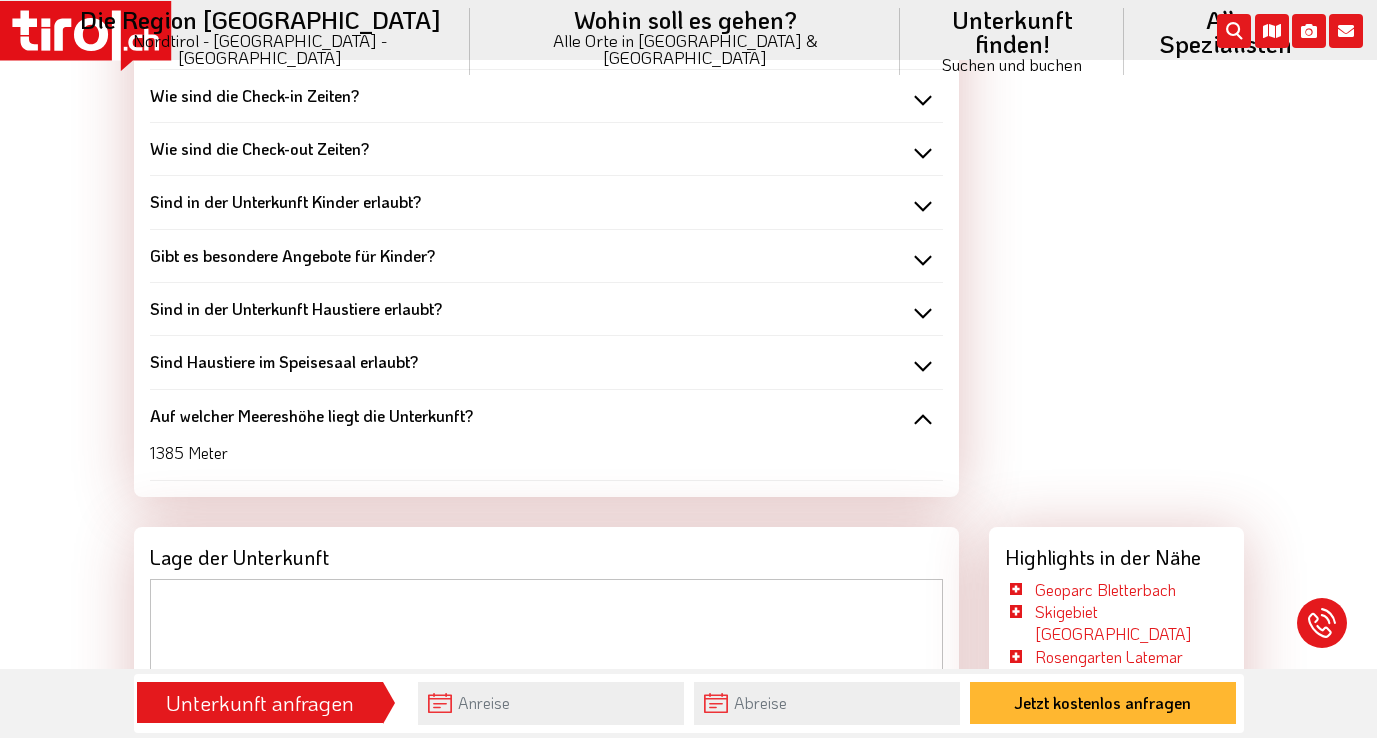click on "Auf welcher Meereshöhe liegt die Unterkunft?" at bounding box center (546, 416) 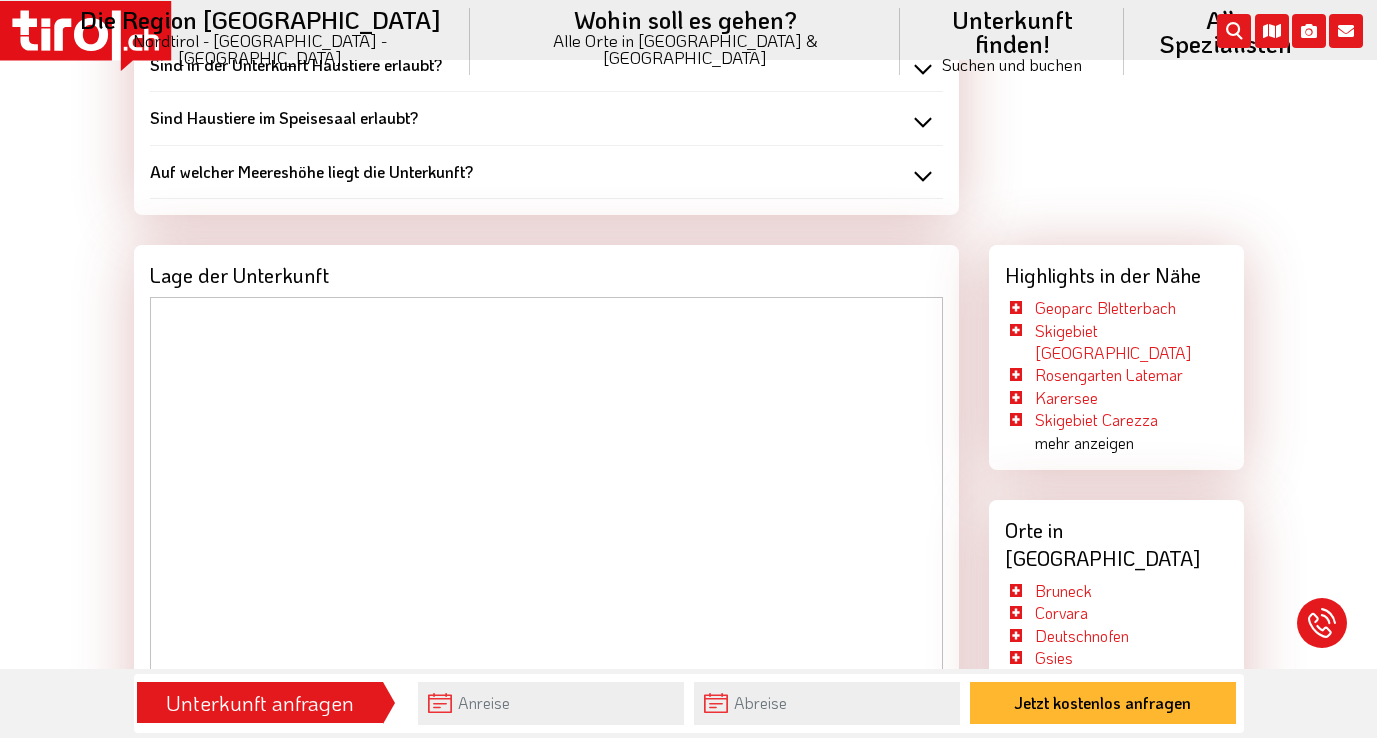 scroll, scrollTop: 4560, scrollLeft: 0, axis: vertical 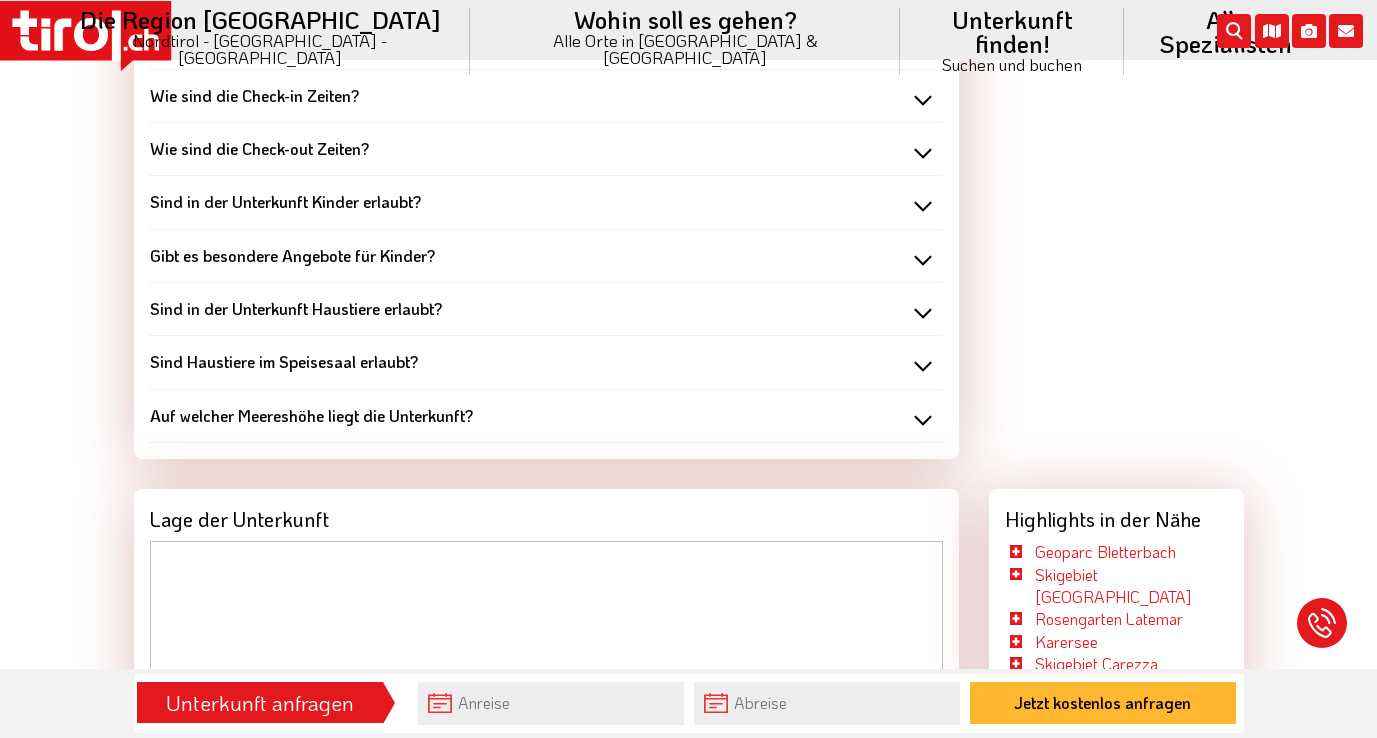 click on "Sind in der Unterkunft Haustiere erlaubt?" at bounding box center [546, 309] 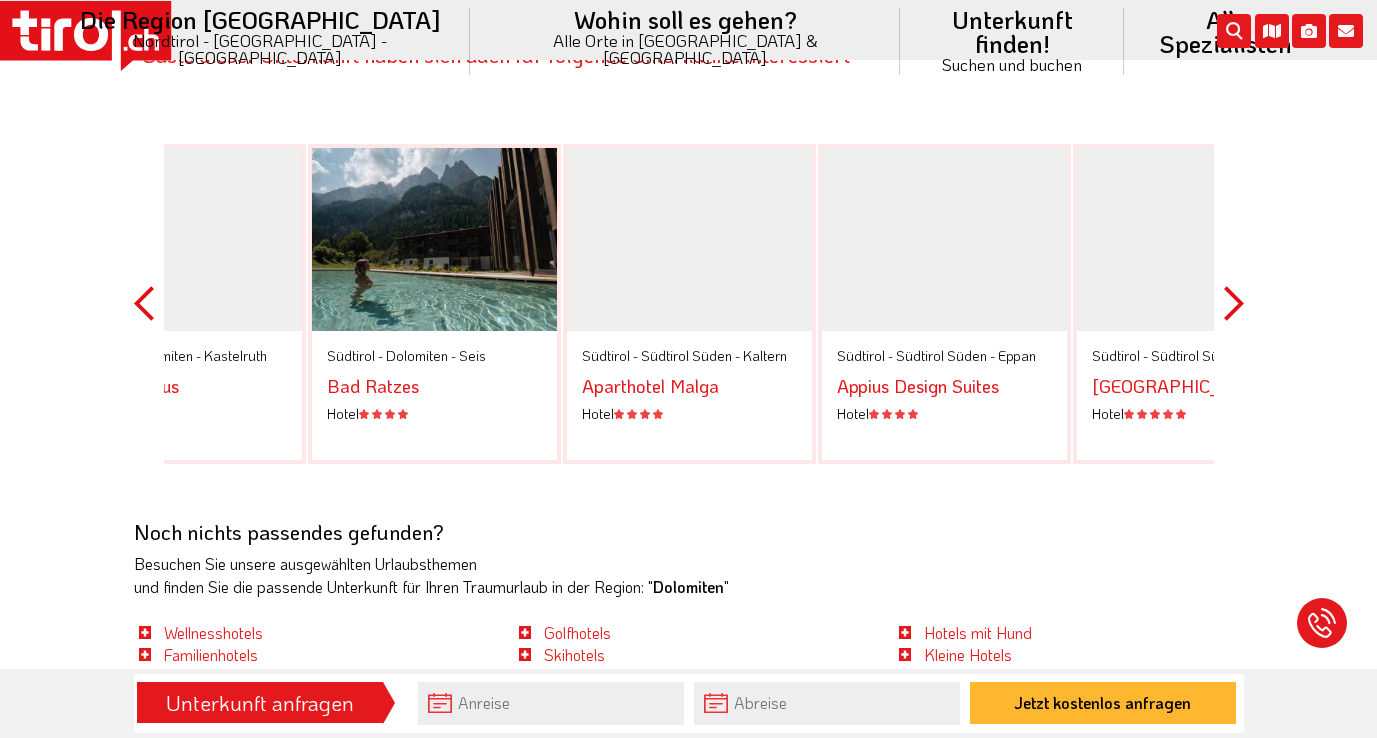 scroll, scrollTop: 5831, scrollLeft: 0, axis: vertical 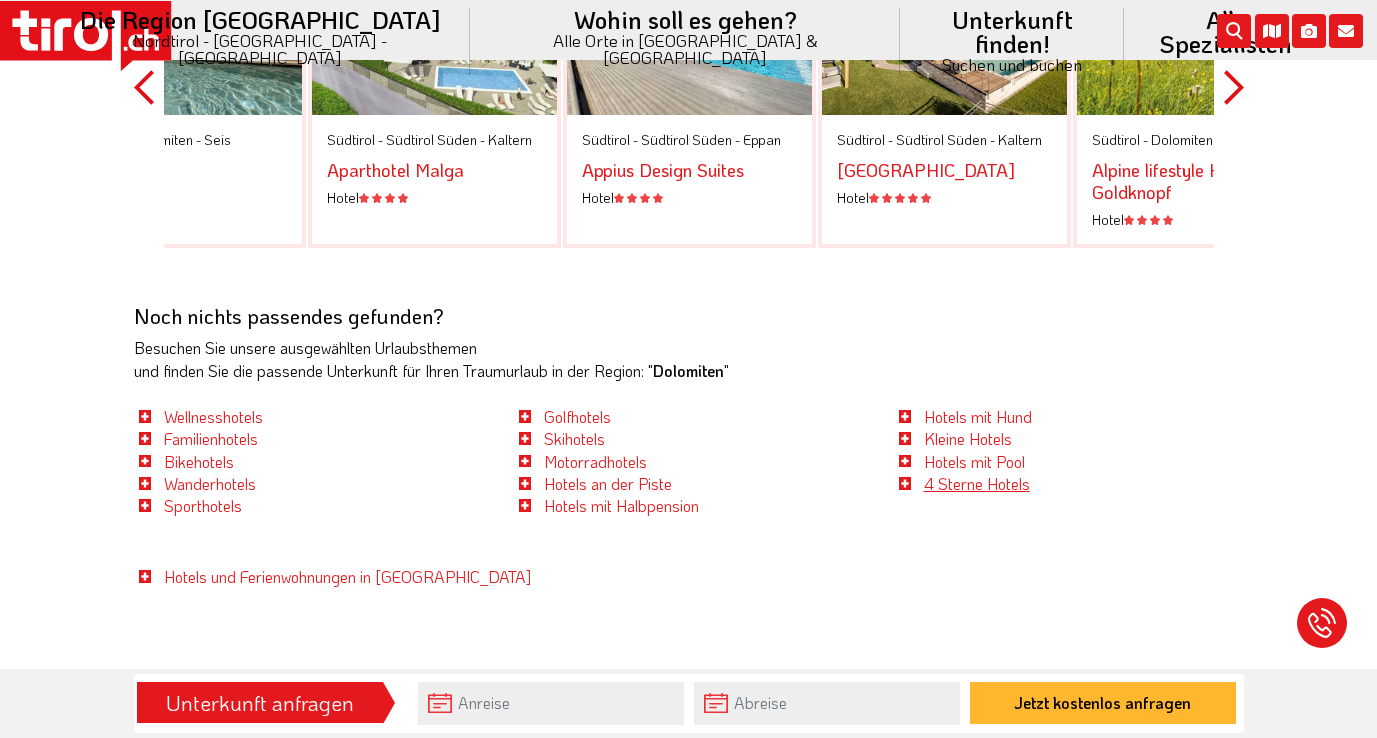 click on "4 Sterne Hotels" at bounding box center [977, 483] 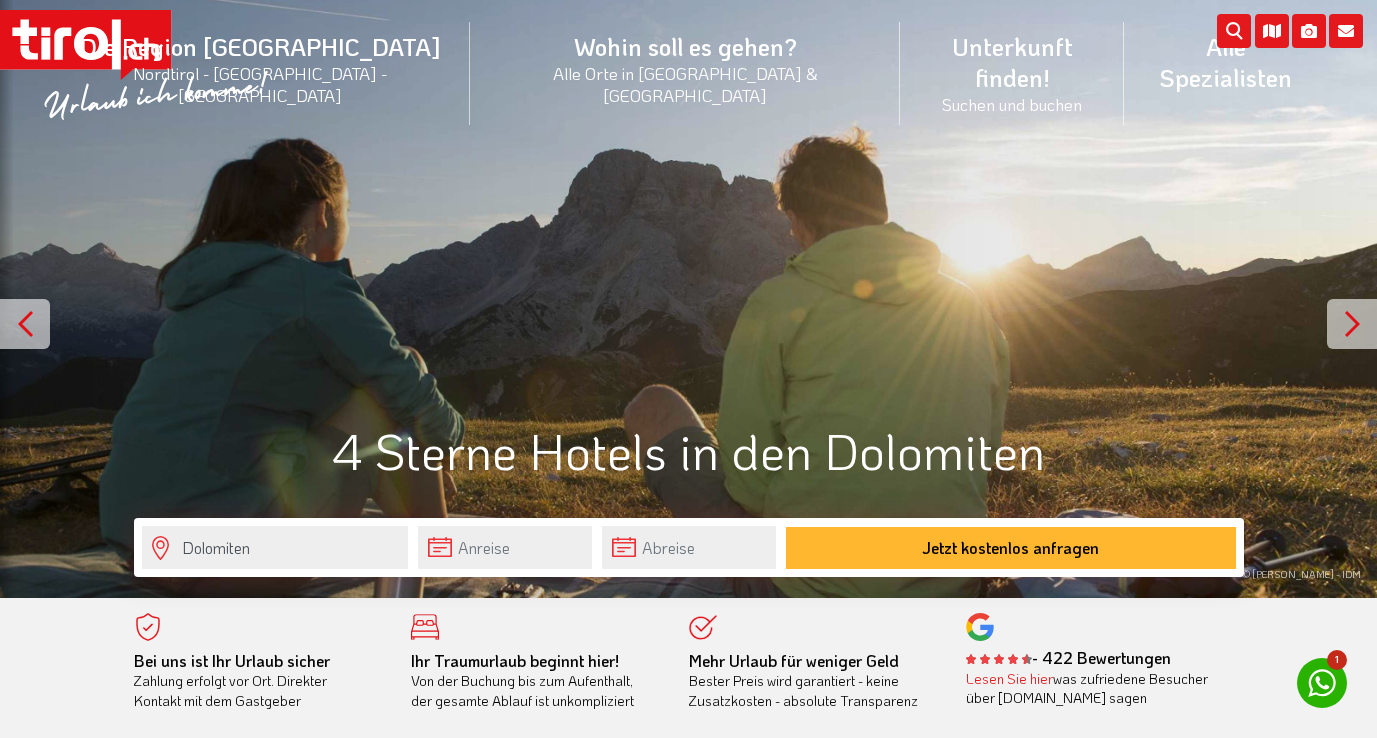scroll, scrollTop: 0, scrollLeft: 0, axis: both 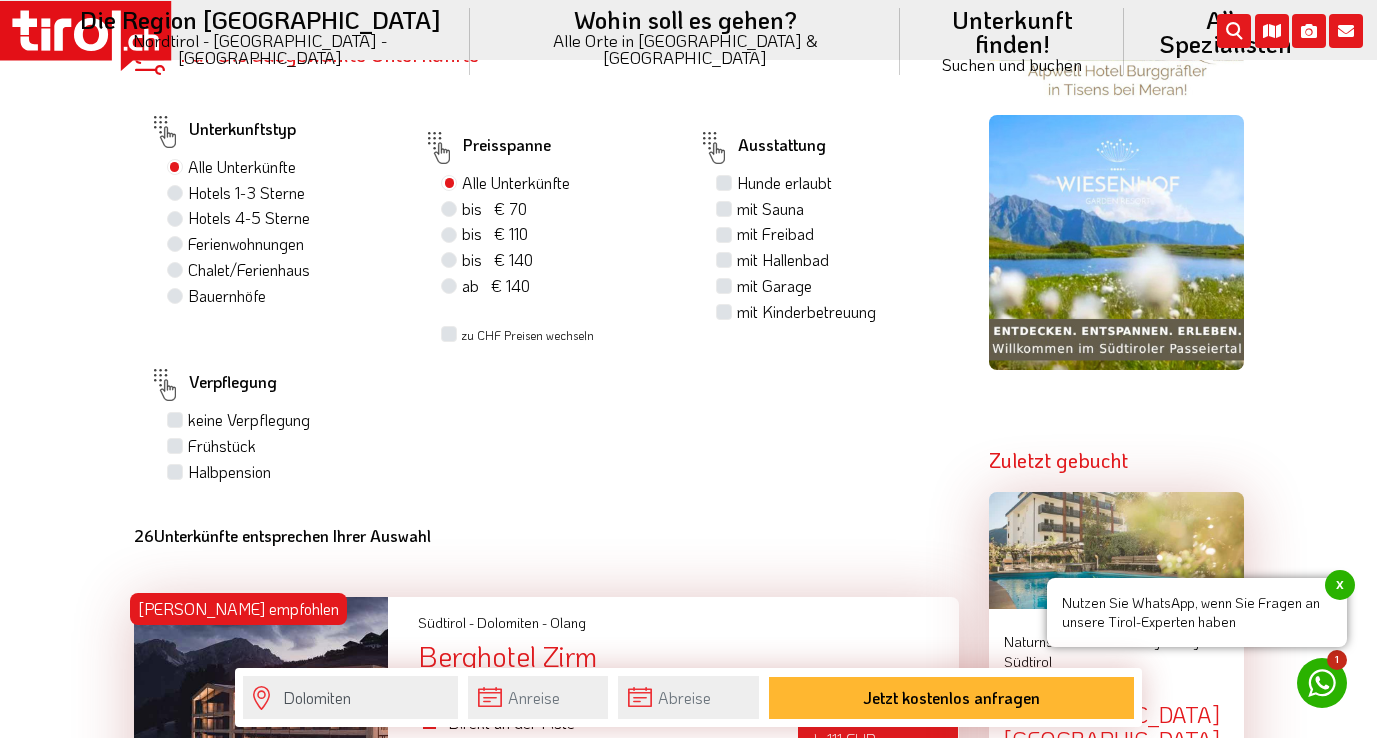click on "Hotels 4-5 Sterne" at bounding box center [249, 218] 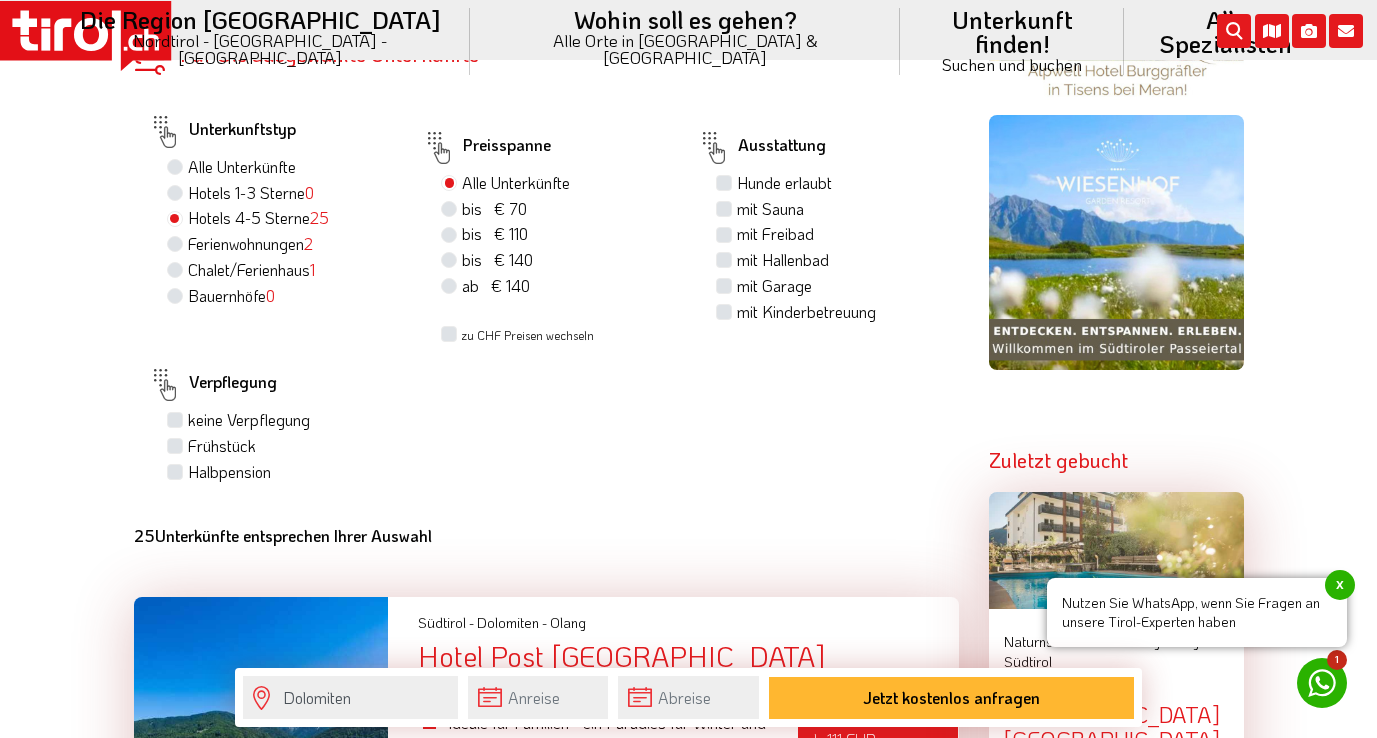 click on "bis   € 140   bis  CHF 131" at bounding box center (497, 260) 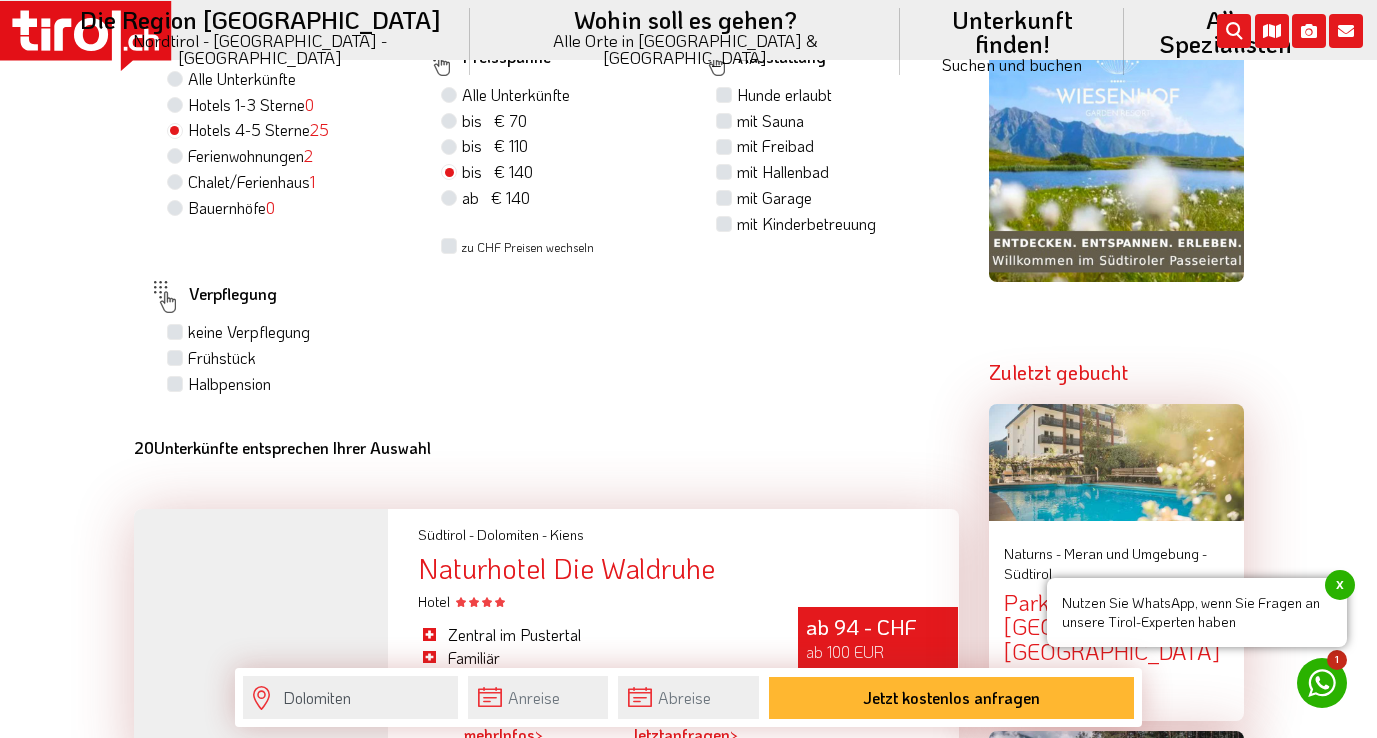 scroll, scrollTop: 1409, scrollLeft: 0, axis: vertical 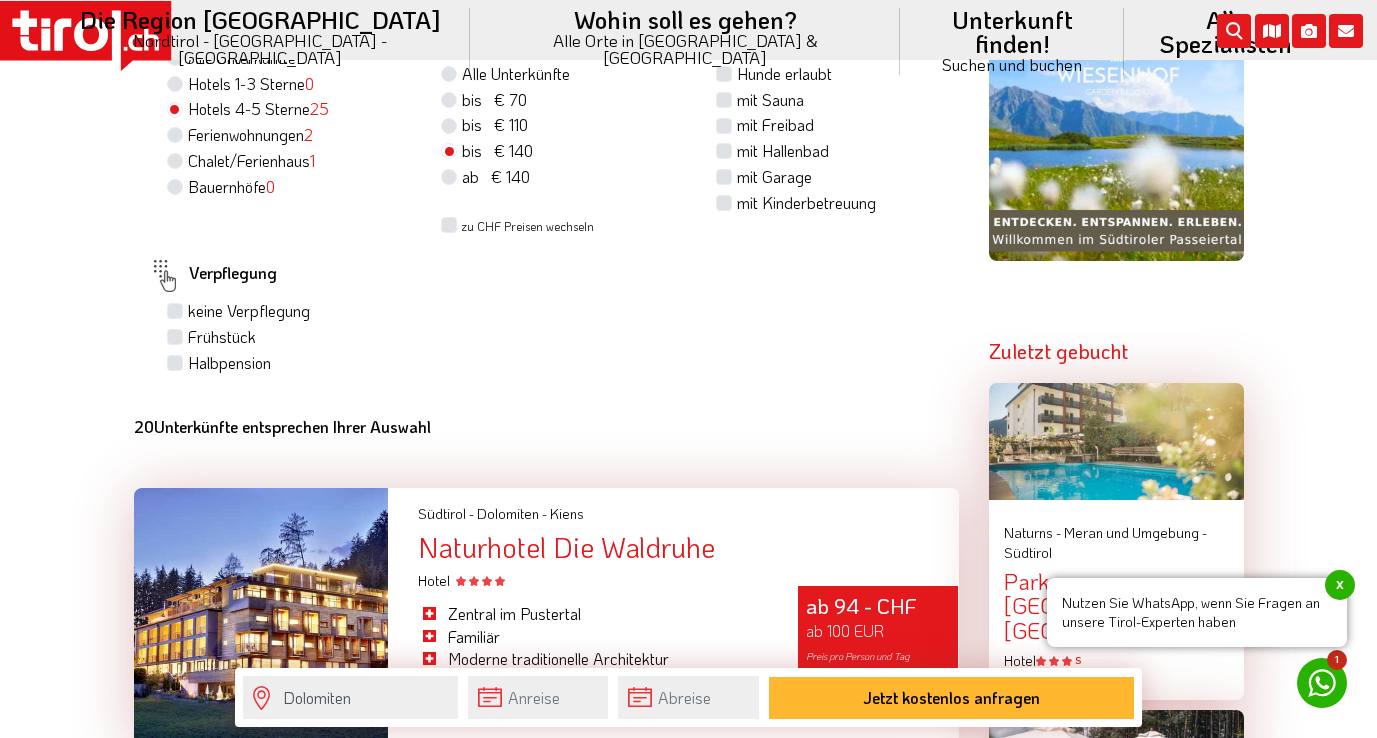 click on "Frühstück" at bounding box center [222, 337] 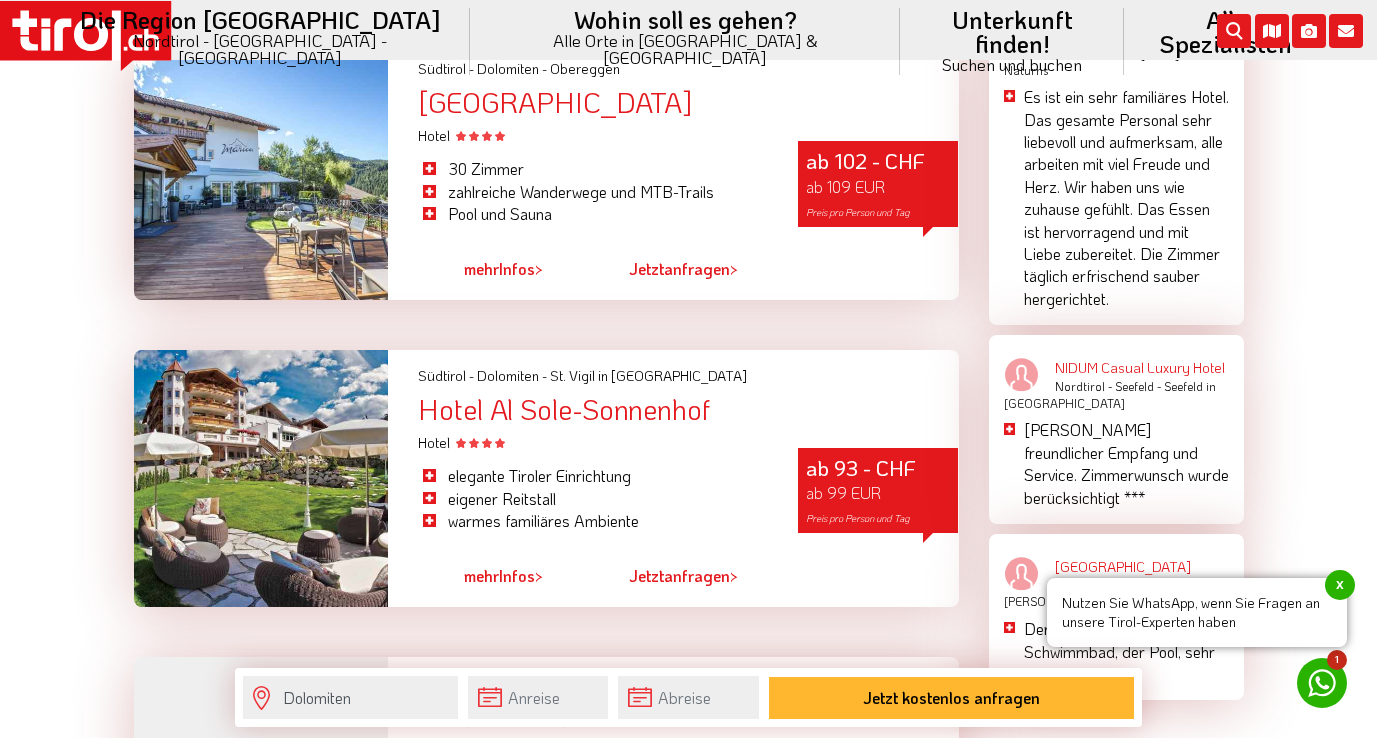 scroll, scrollTop: 2807, scrollLeft: 0, axis: vertical 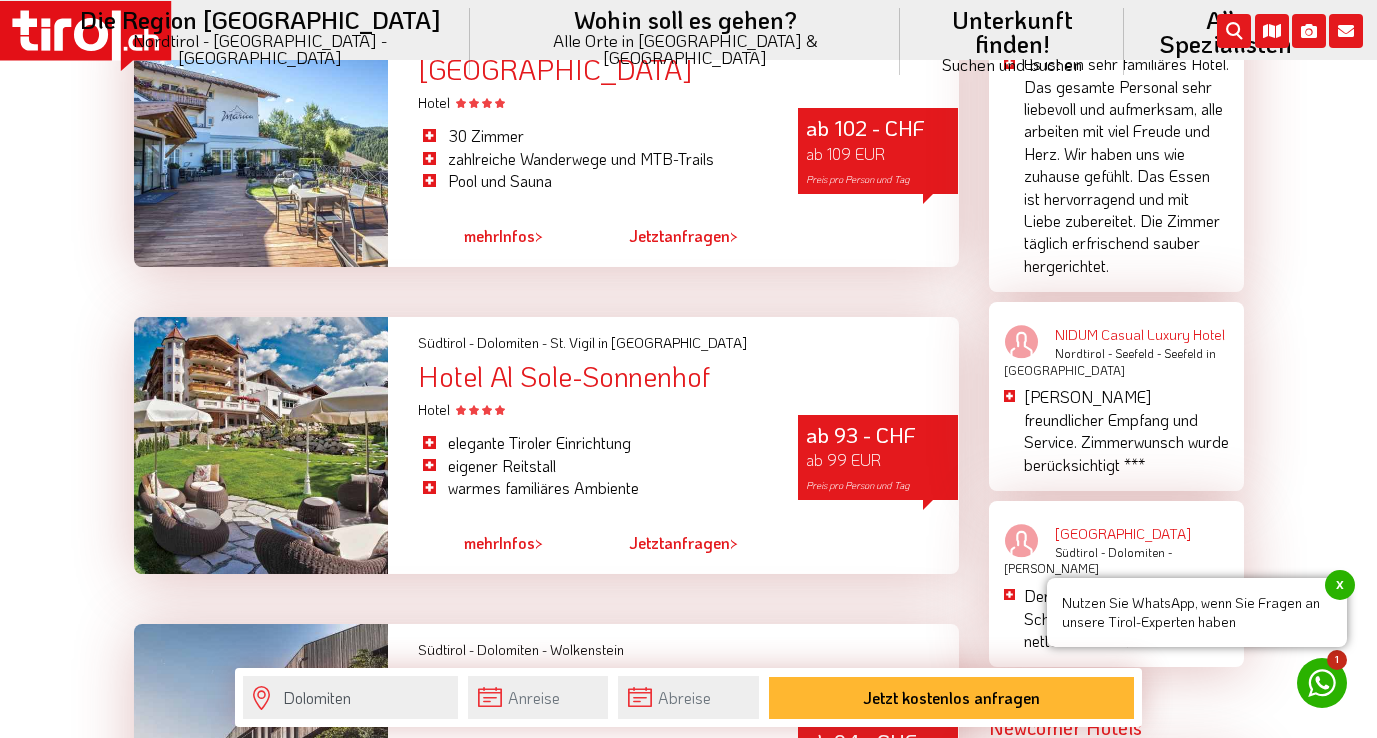 click on "Hotel Al Sole-Sonnenhof" at bounding box center (688, 376) 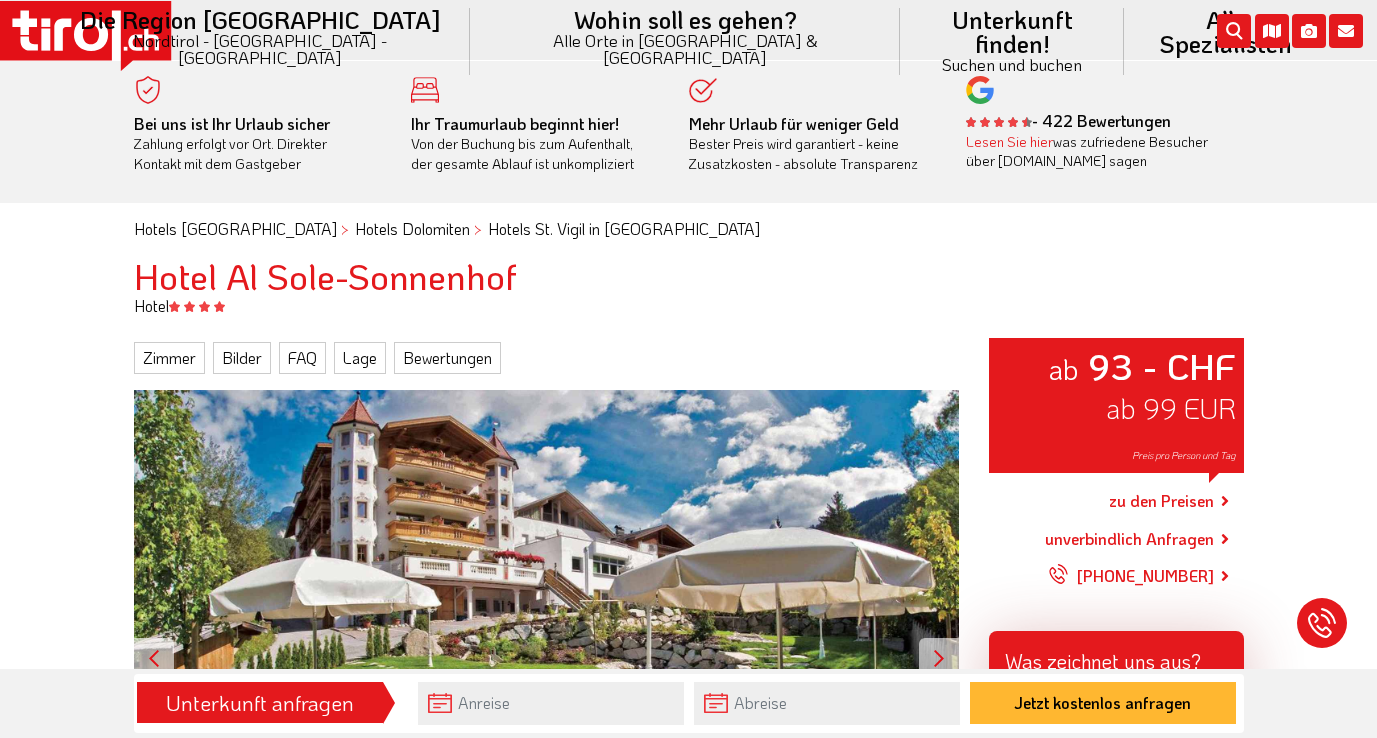 scroll, scrollTop: 0, scrollLeft: 0, axis: both 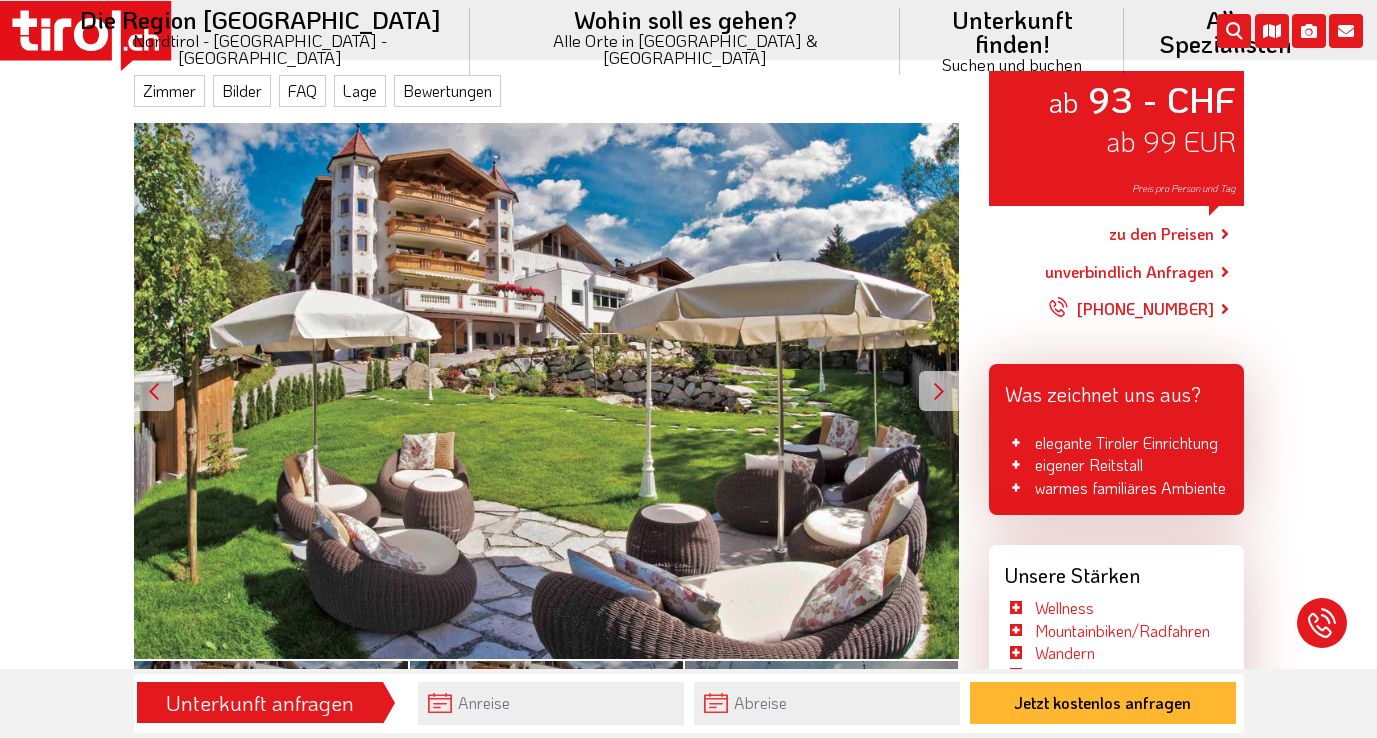 click at bounding box center [939, 391] 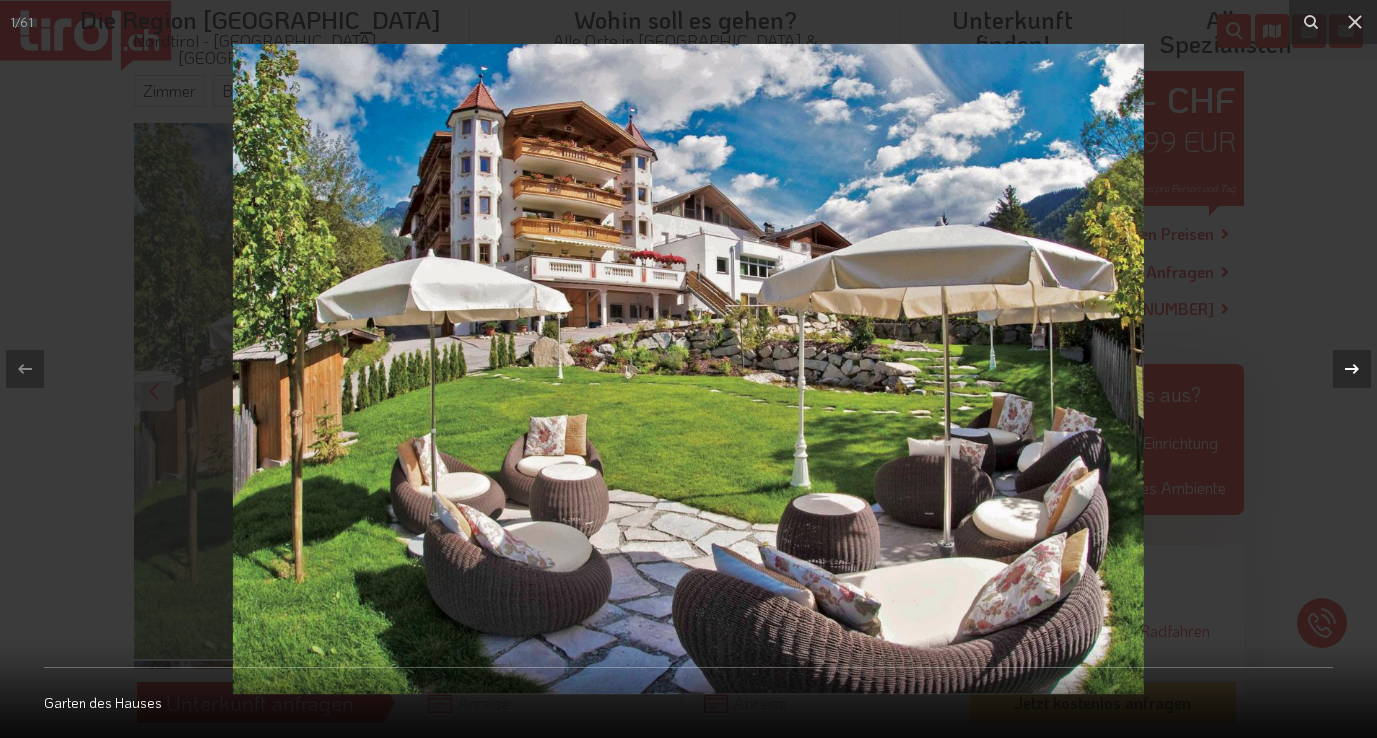 click 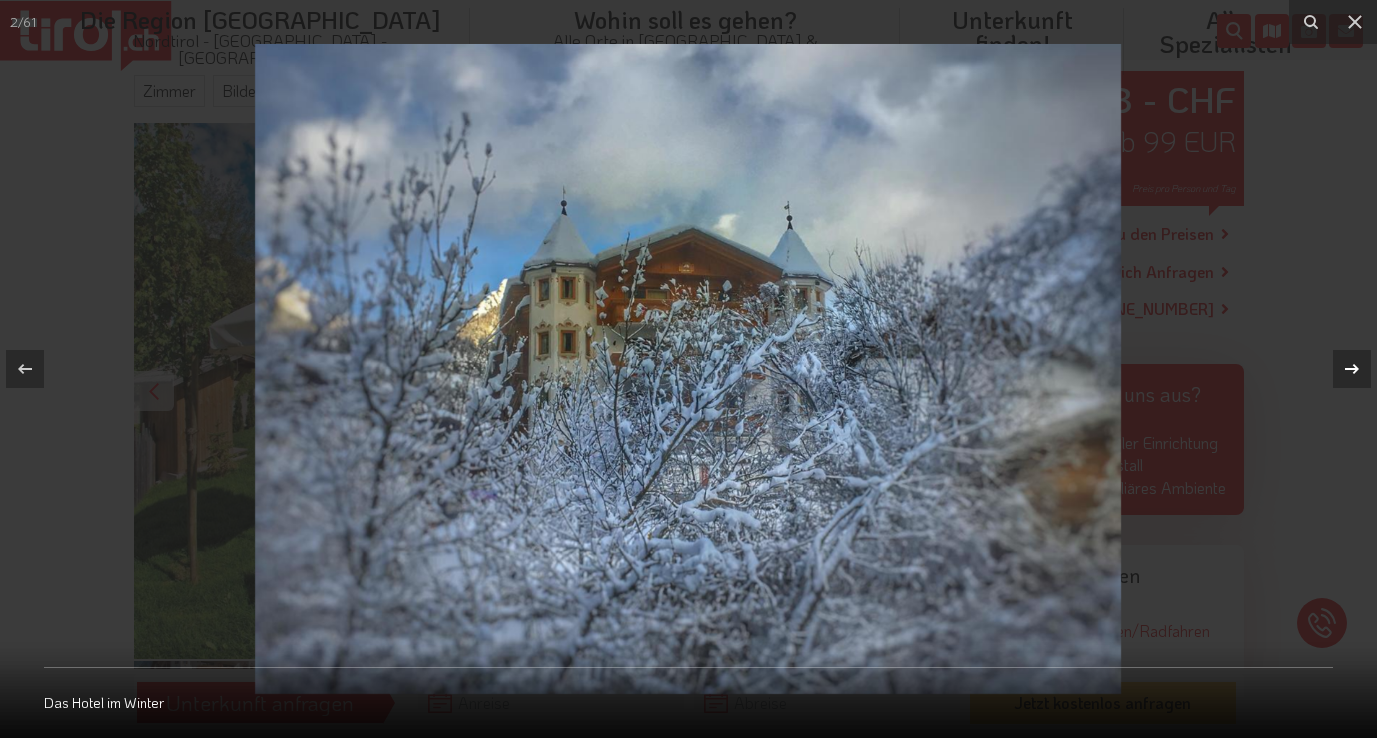 click 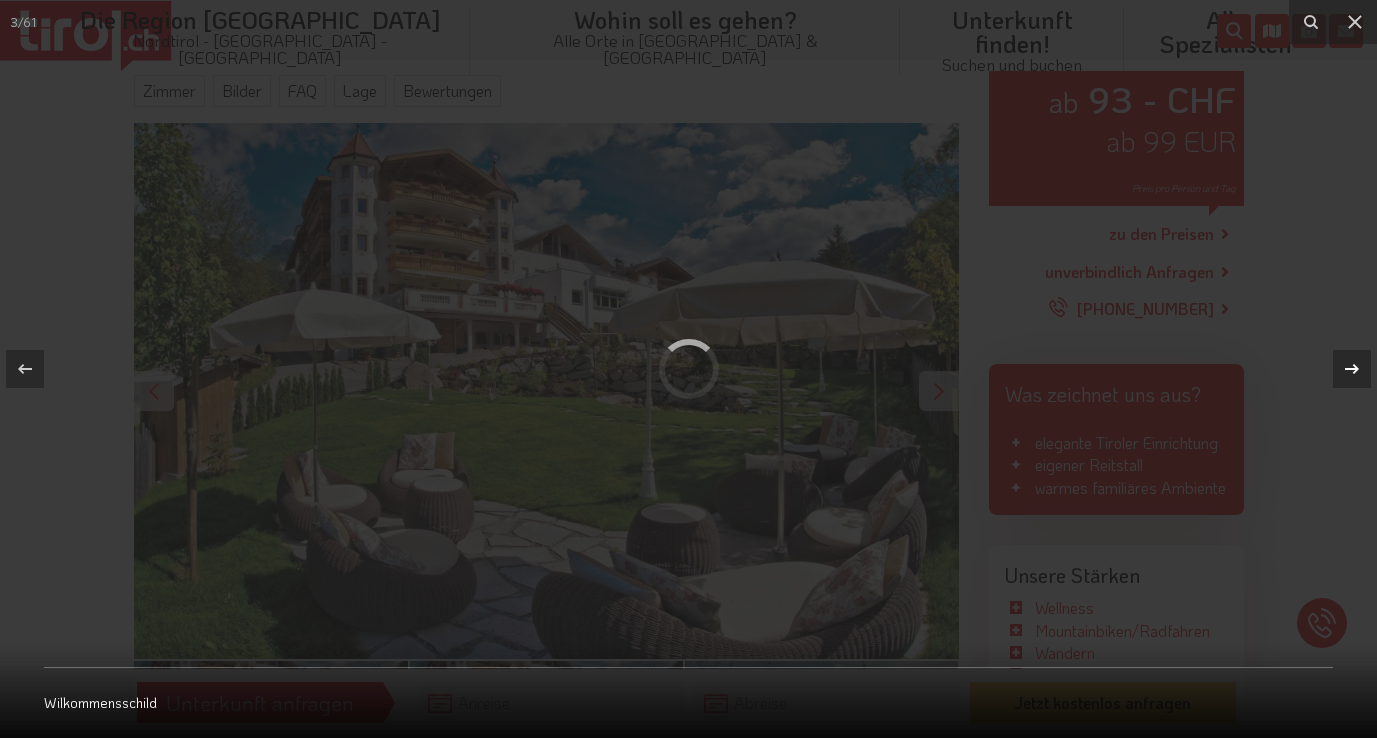 click 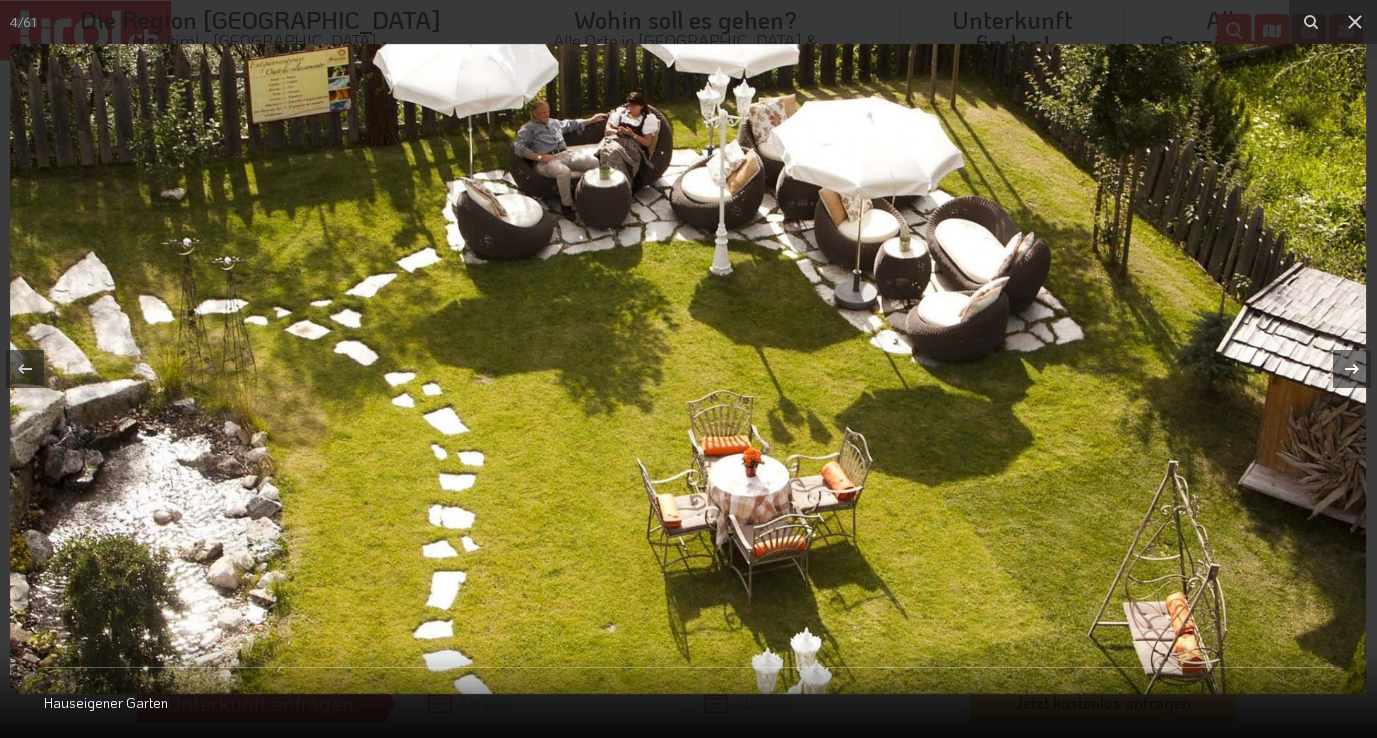 click 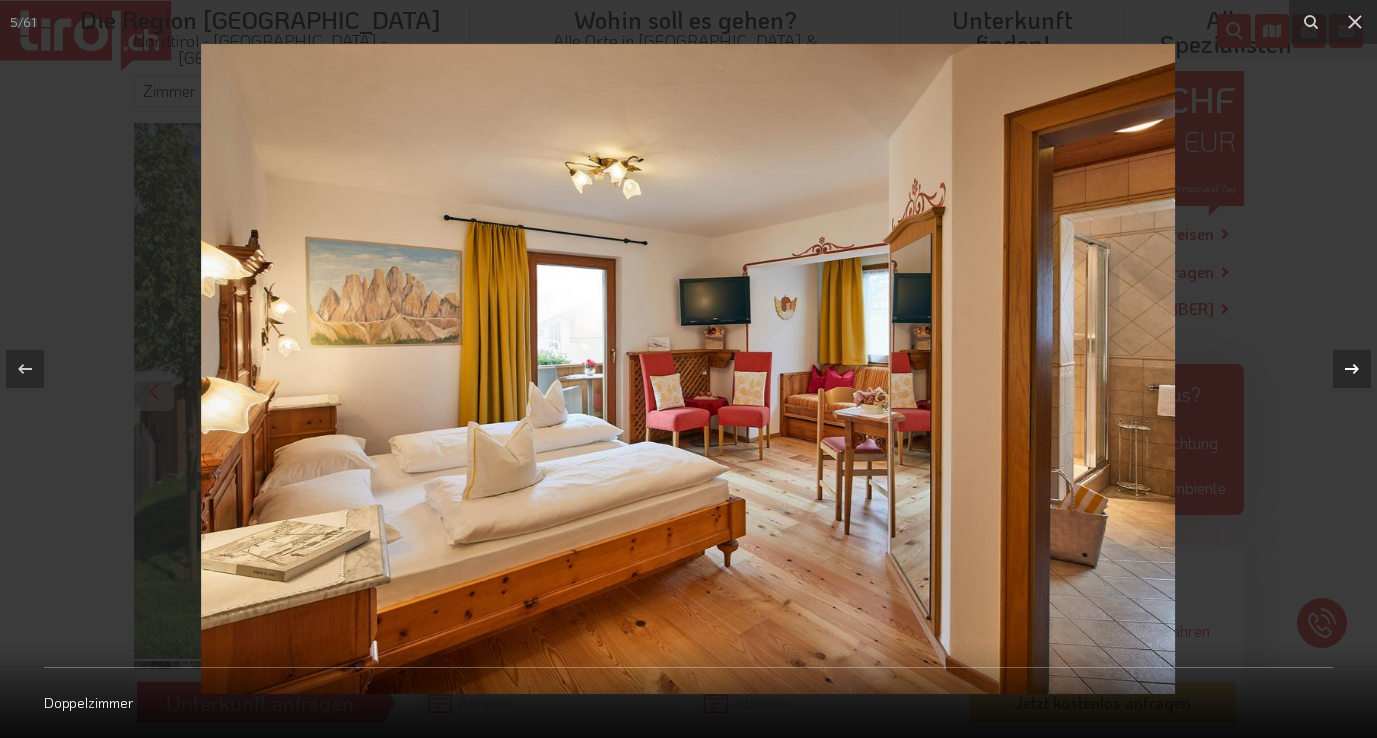 click 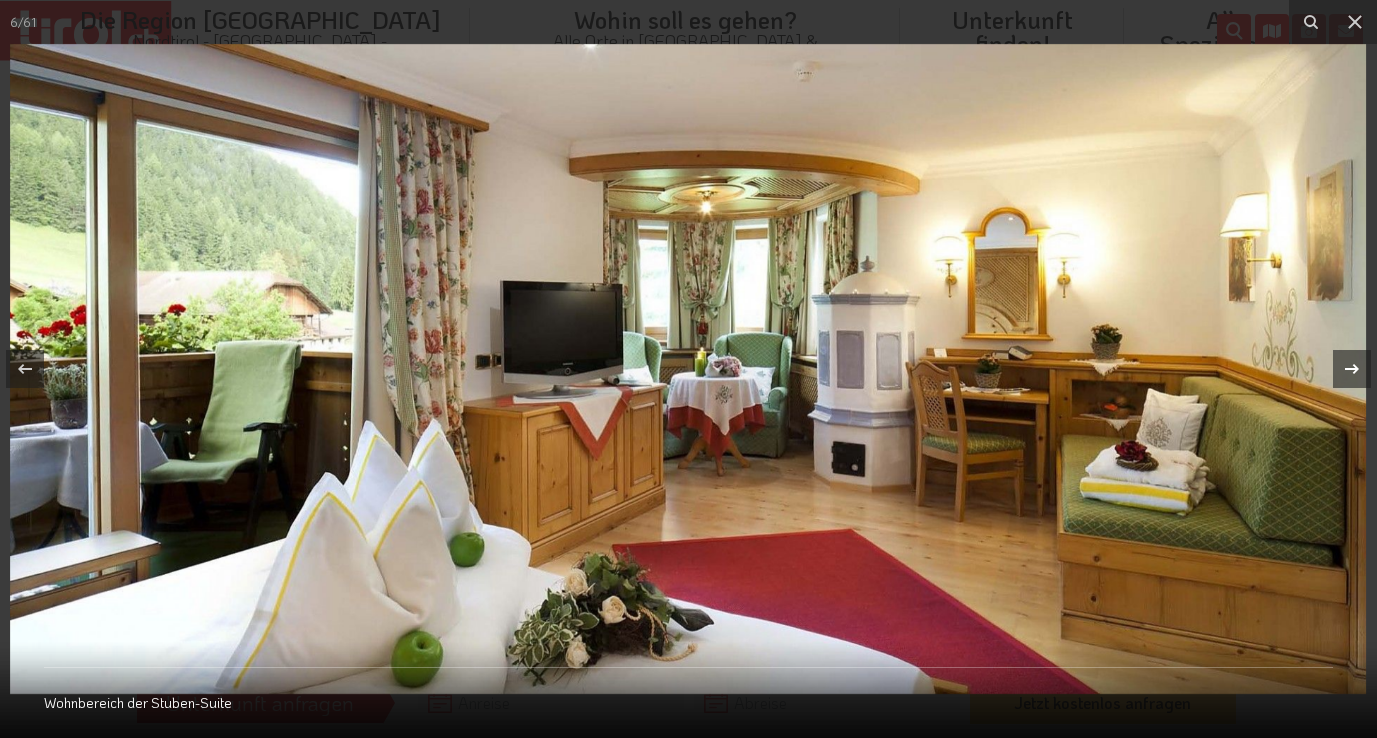 click 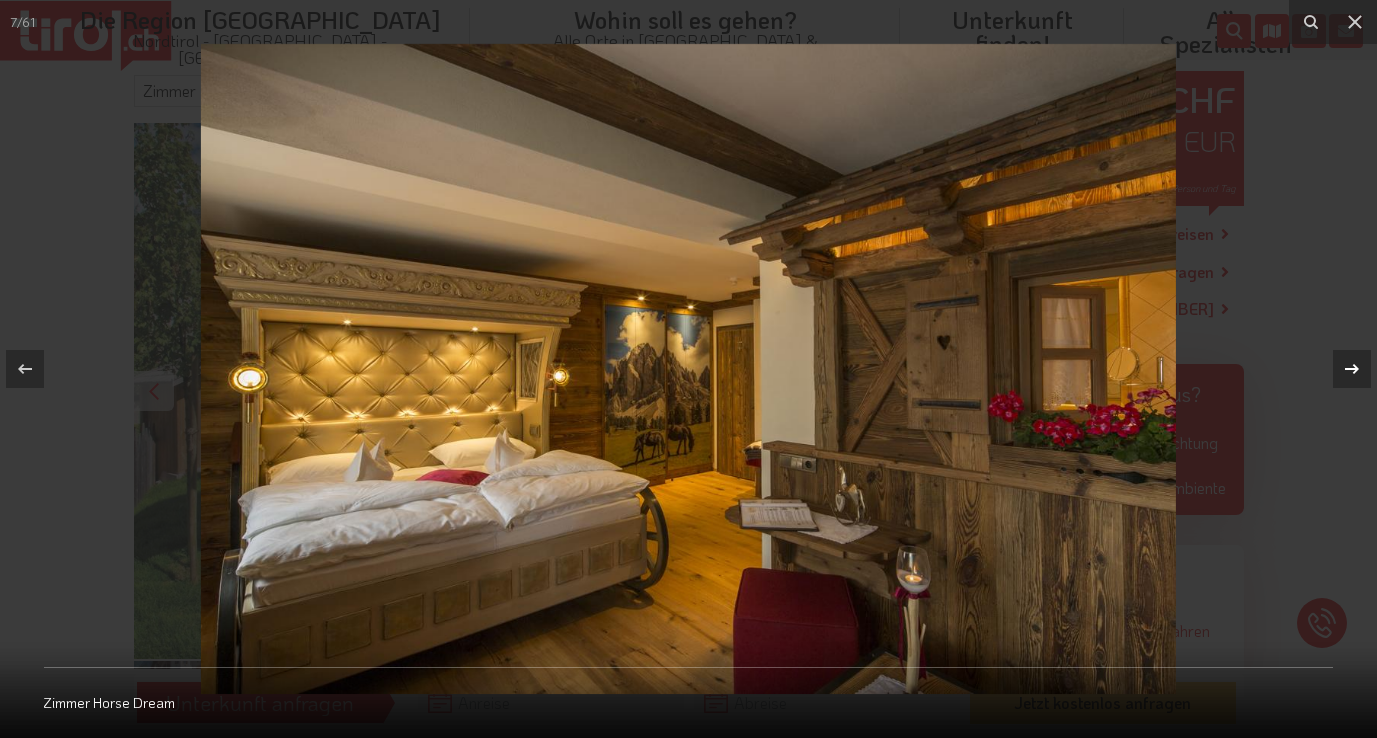 click 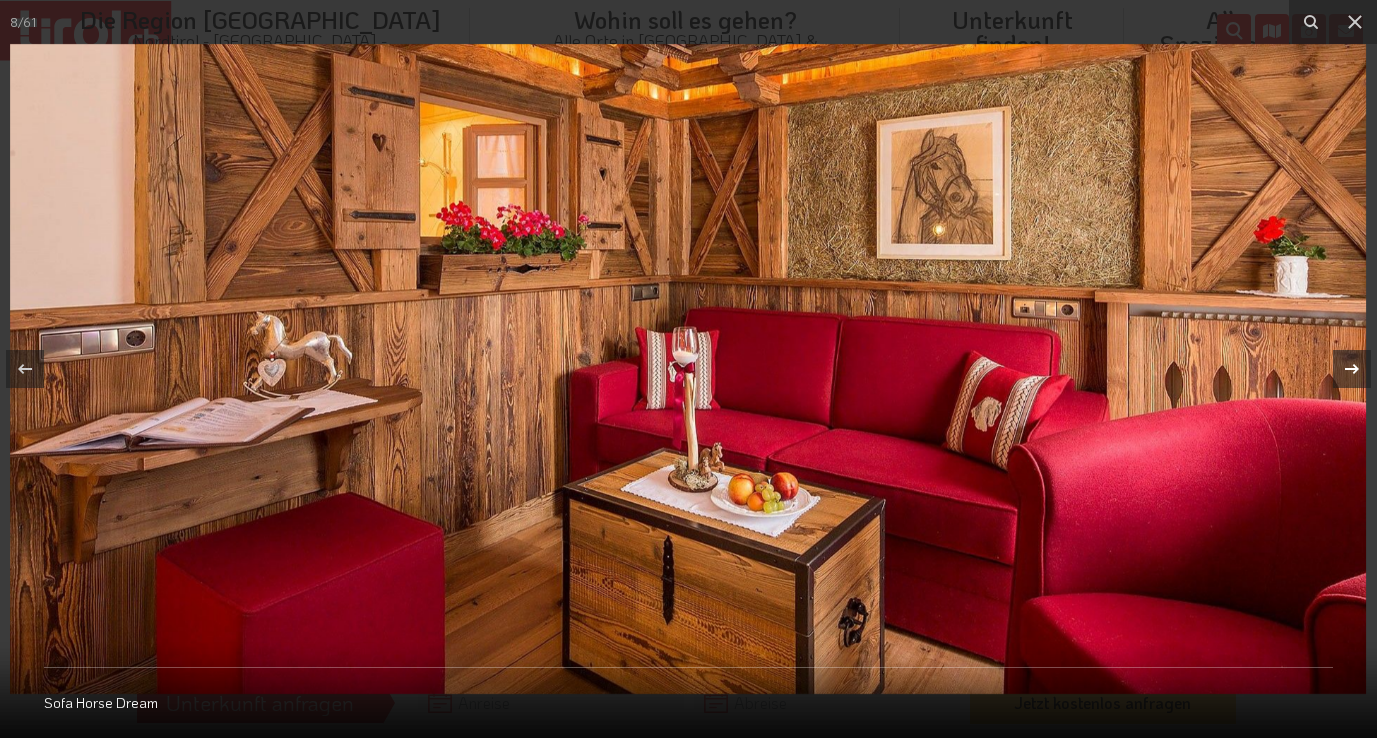 click 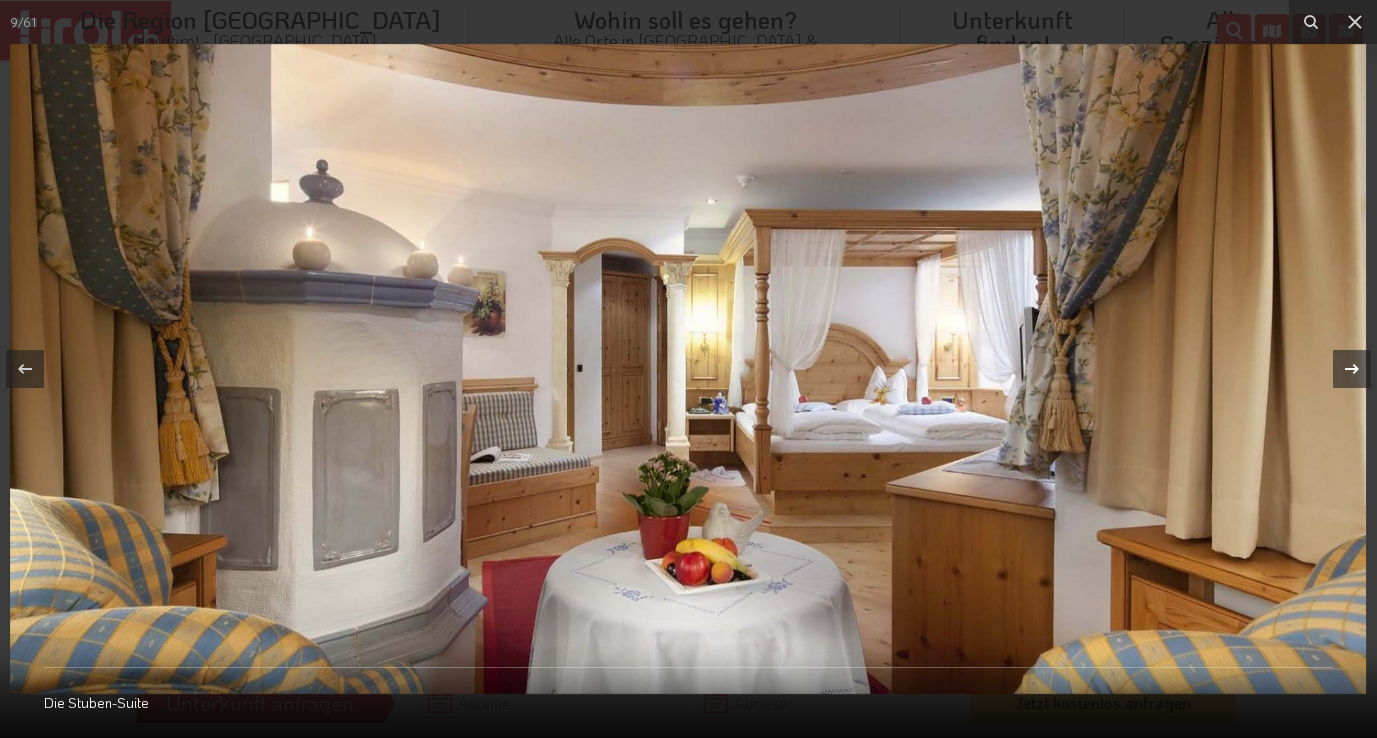 click 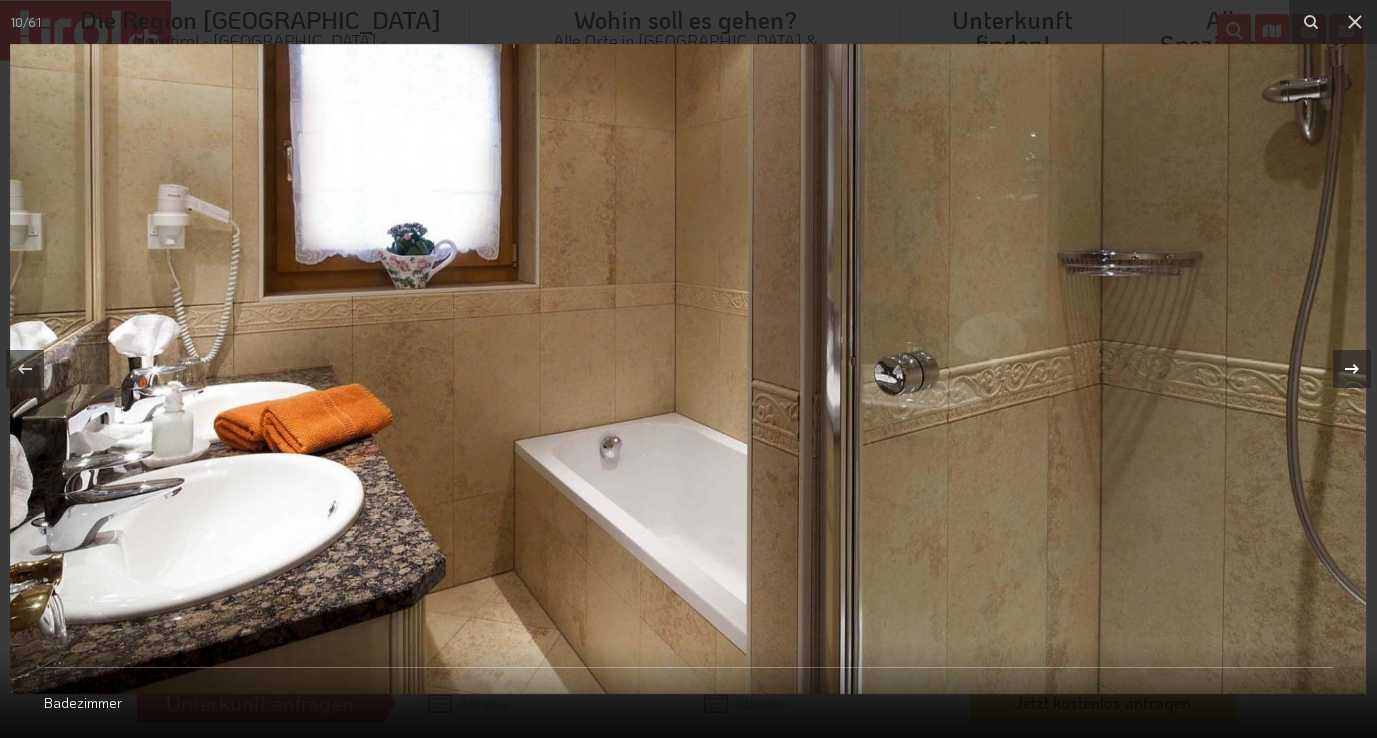 click 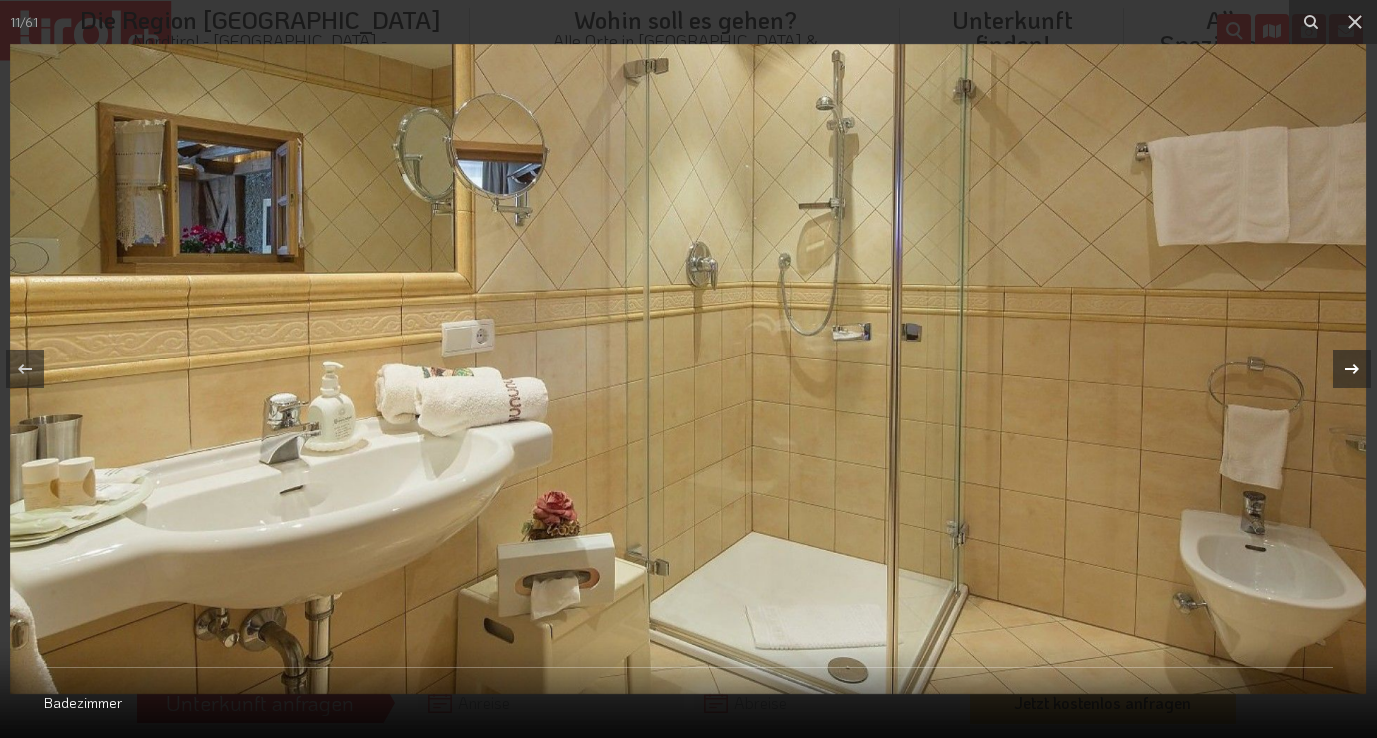click 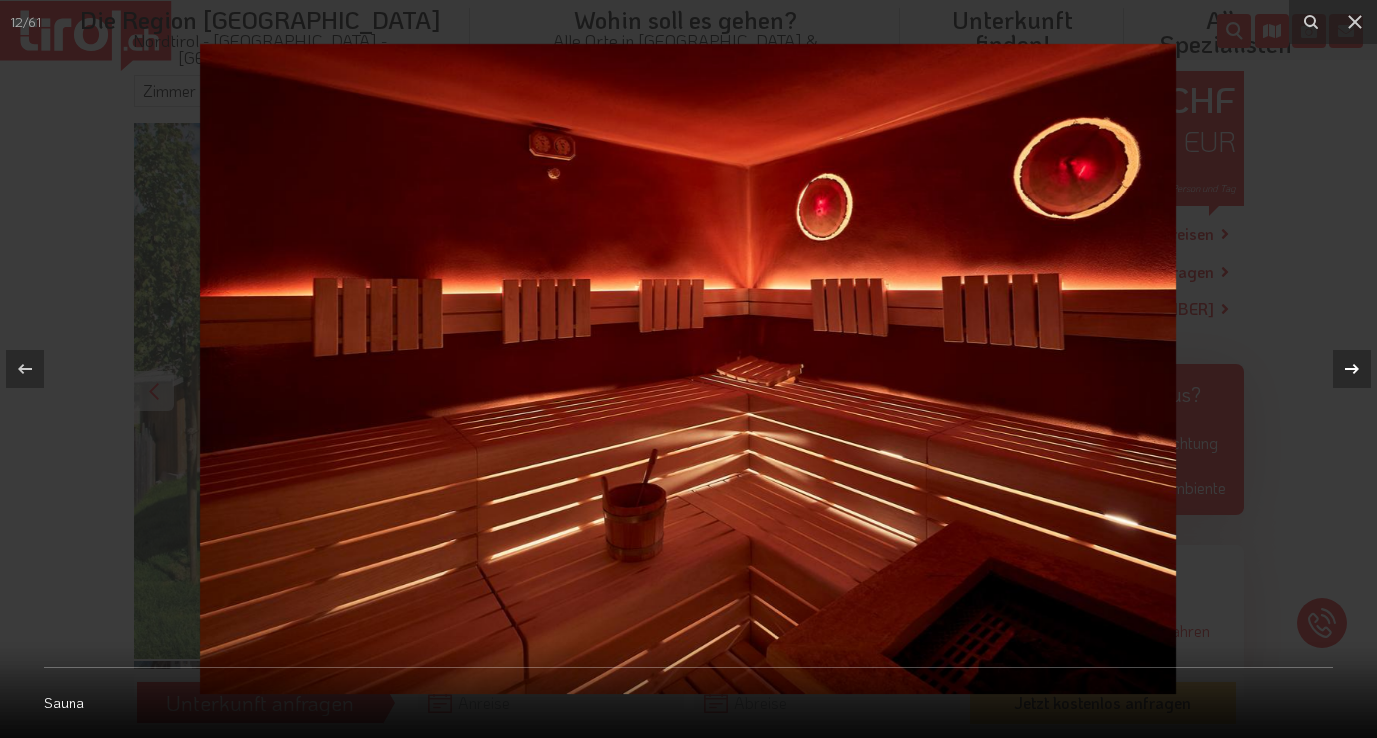 click 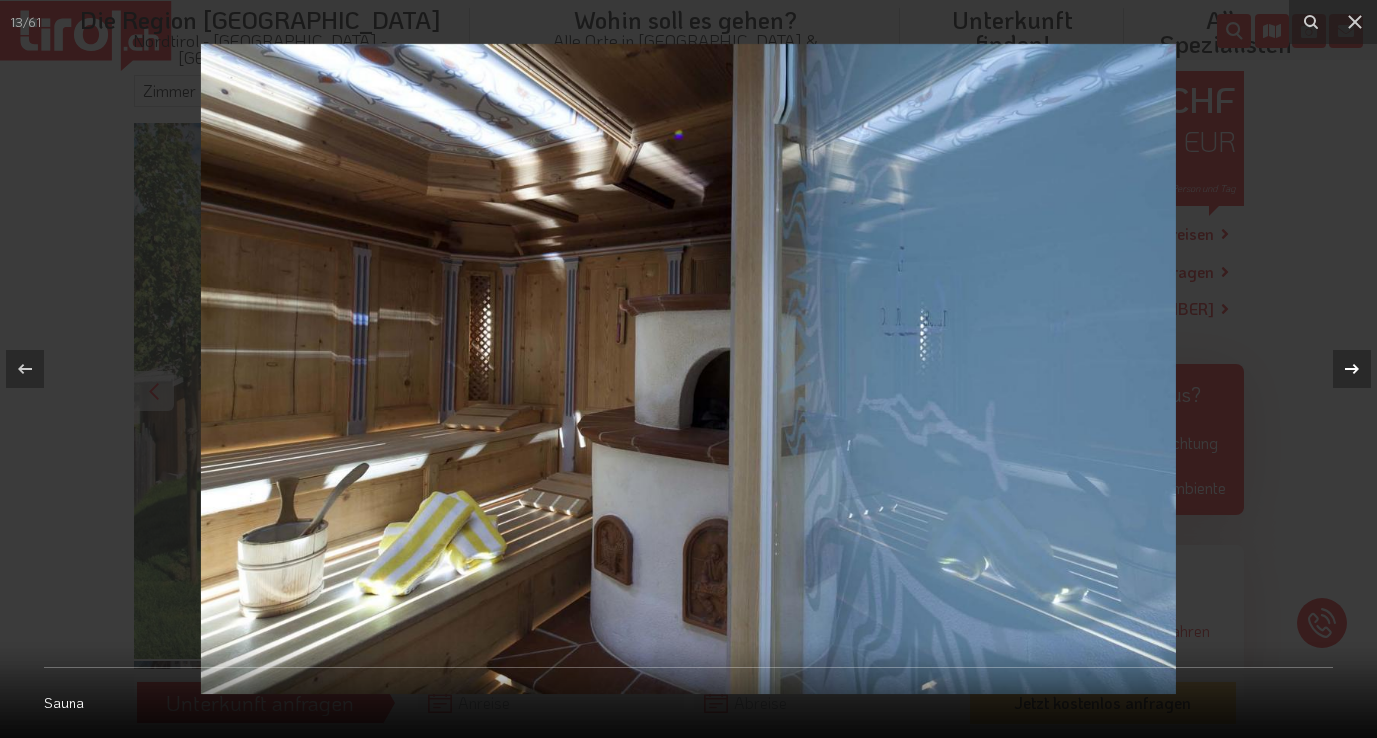 click 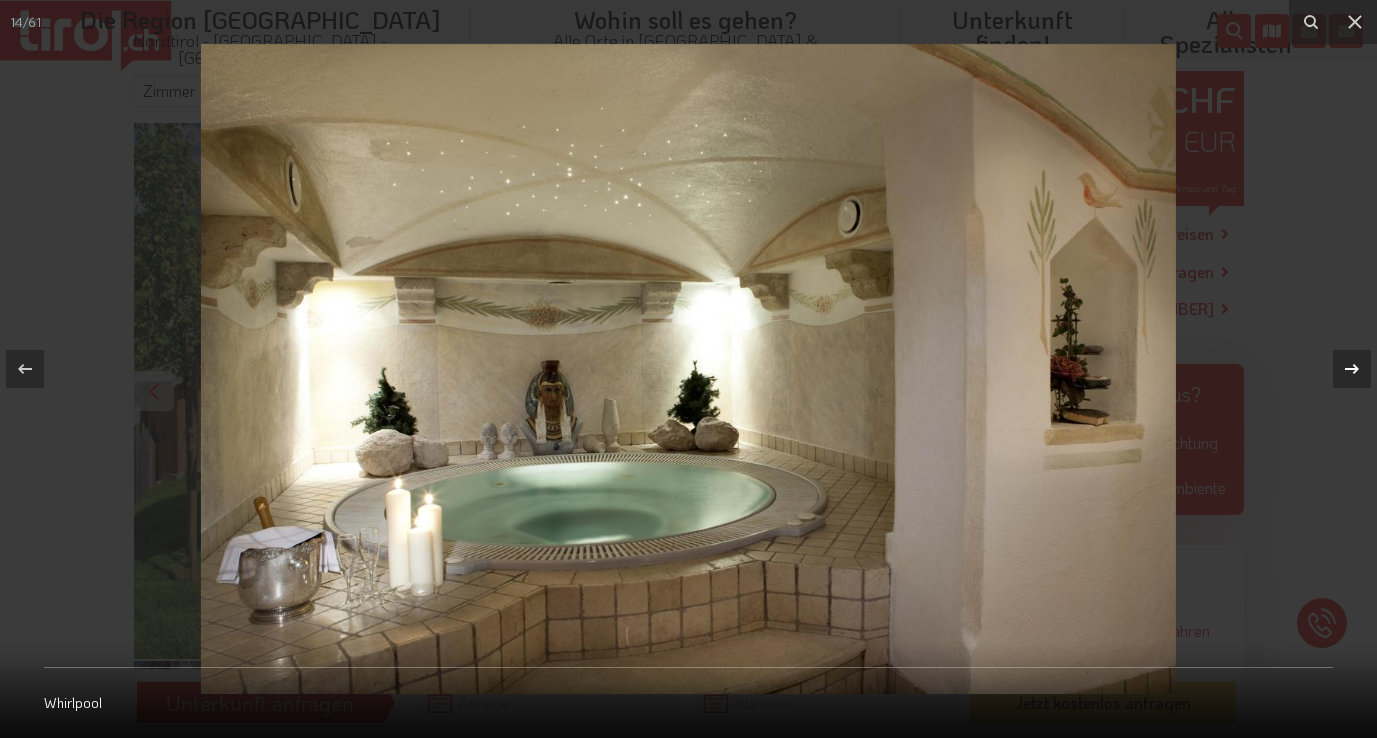 click 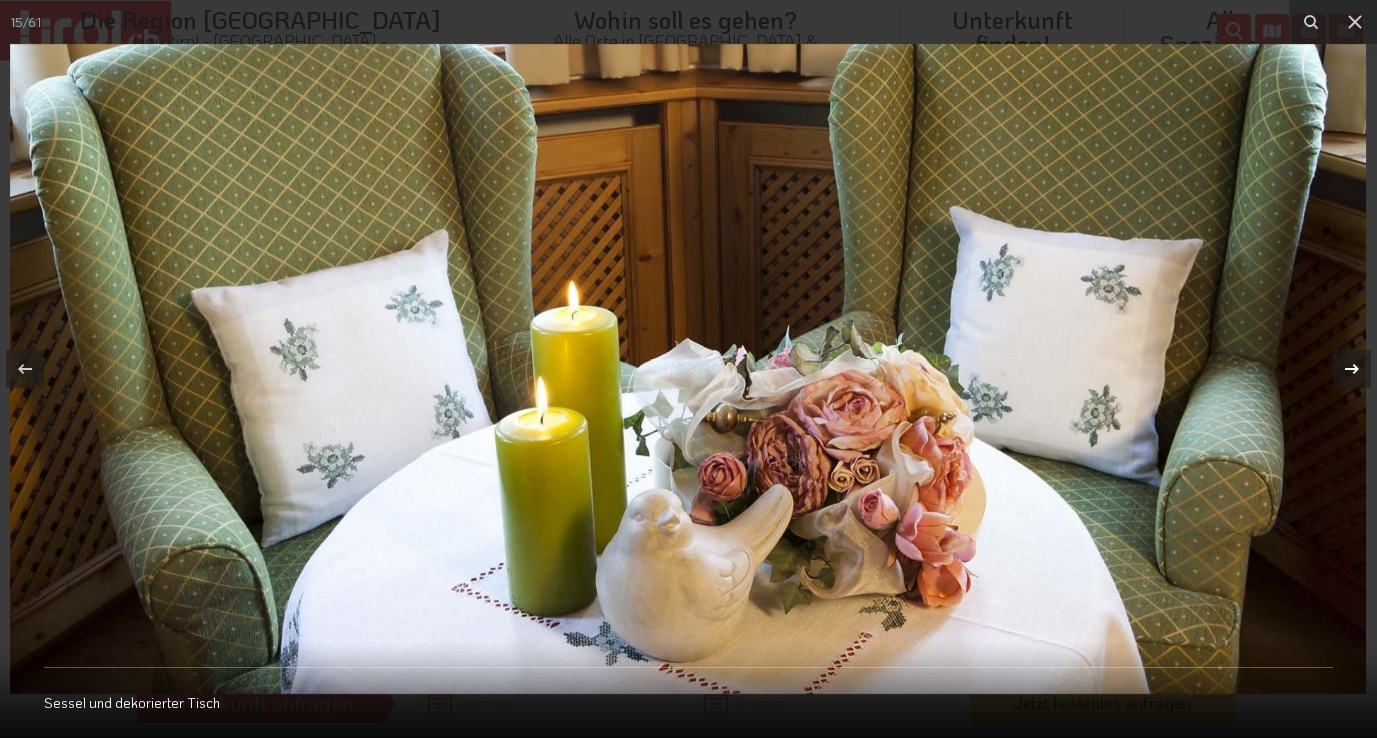 click 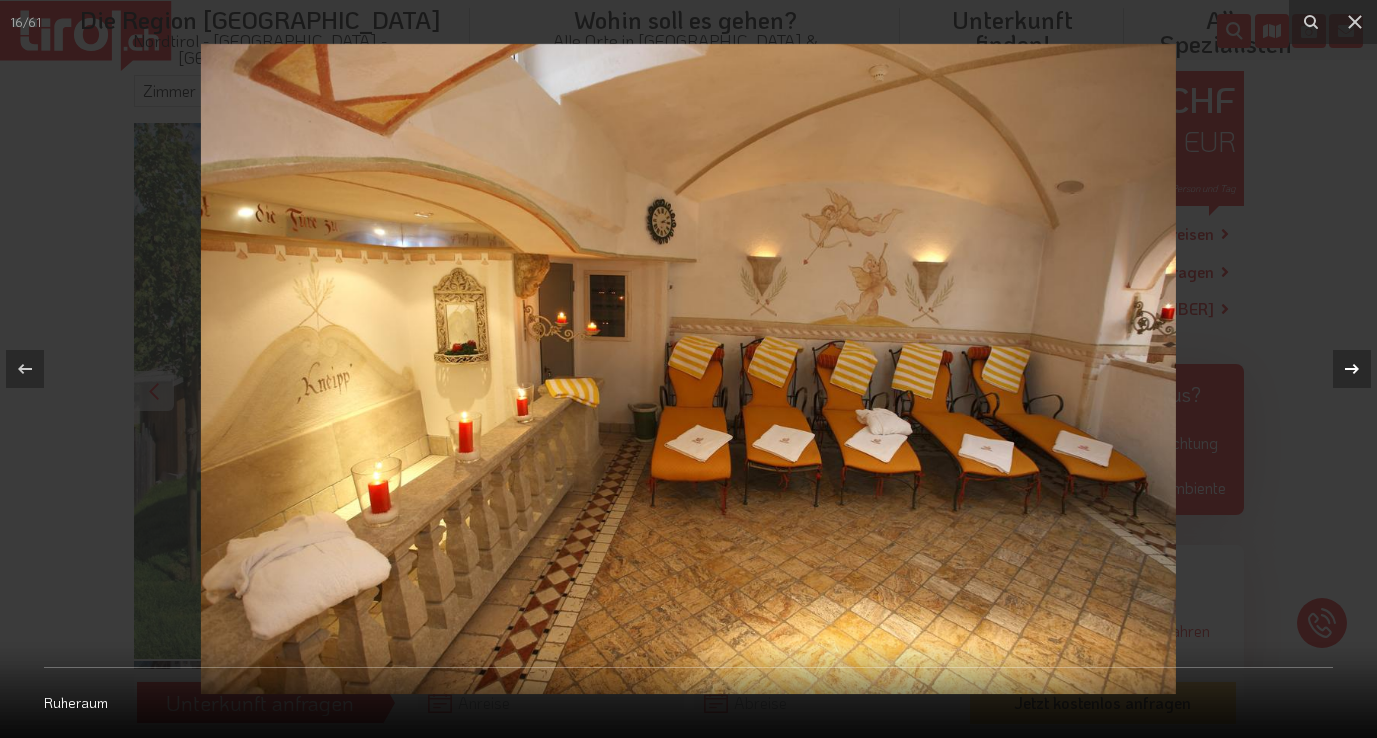 click 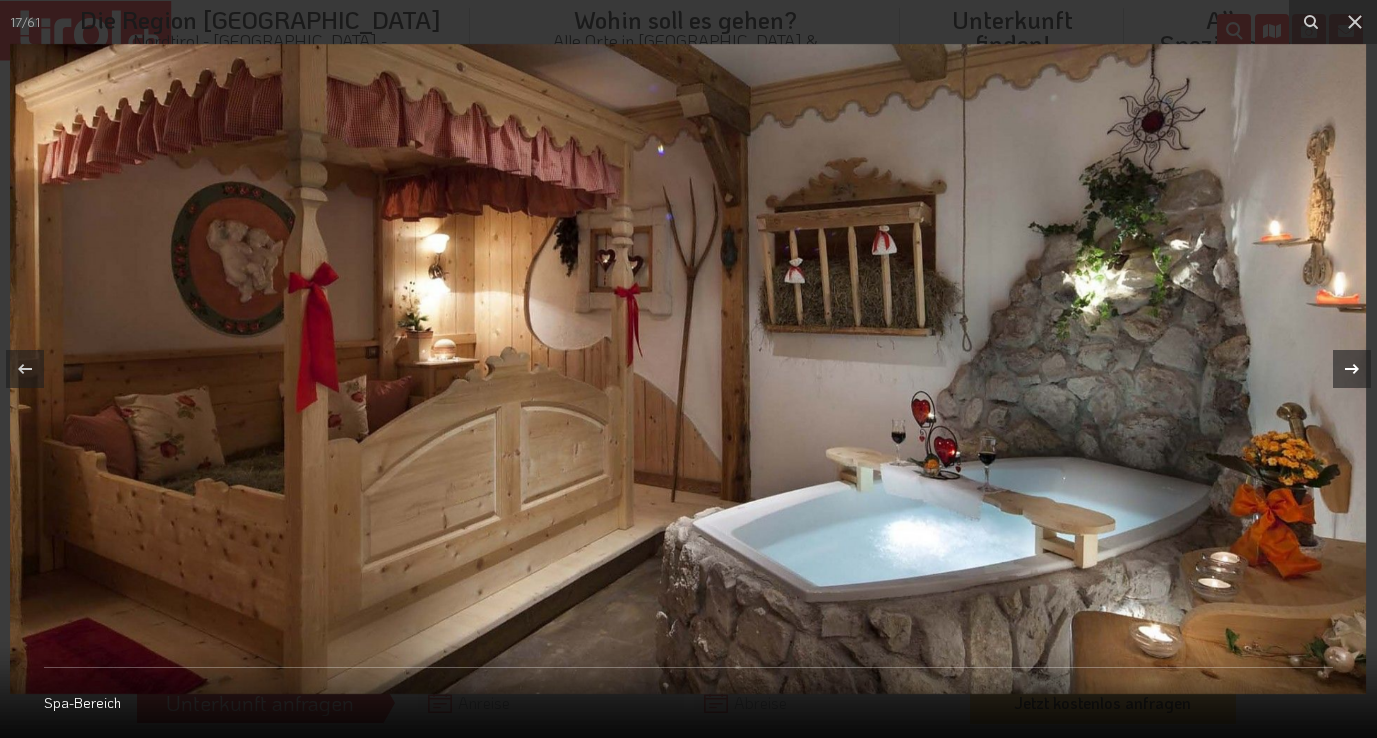 click 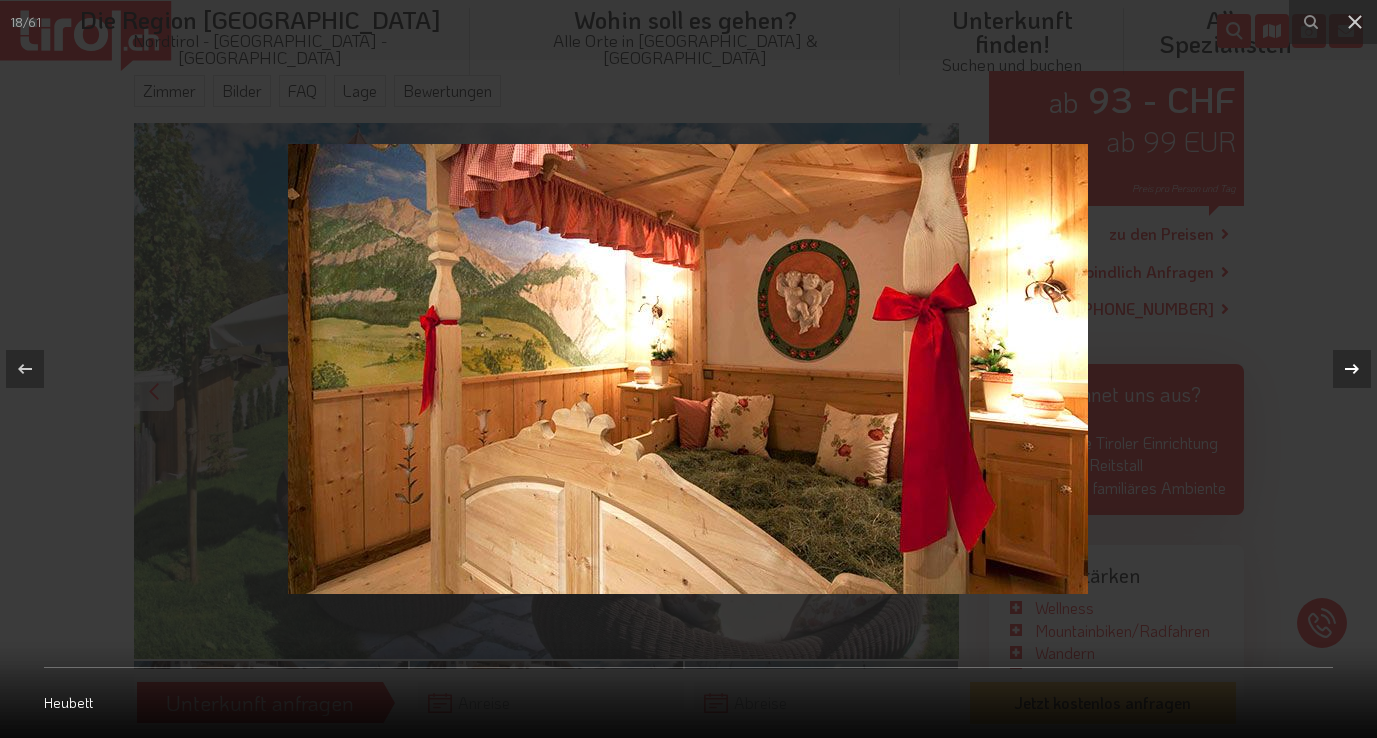 click 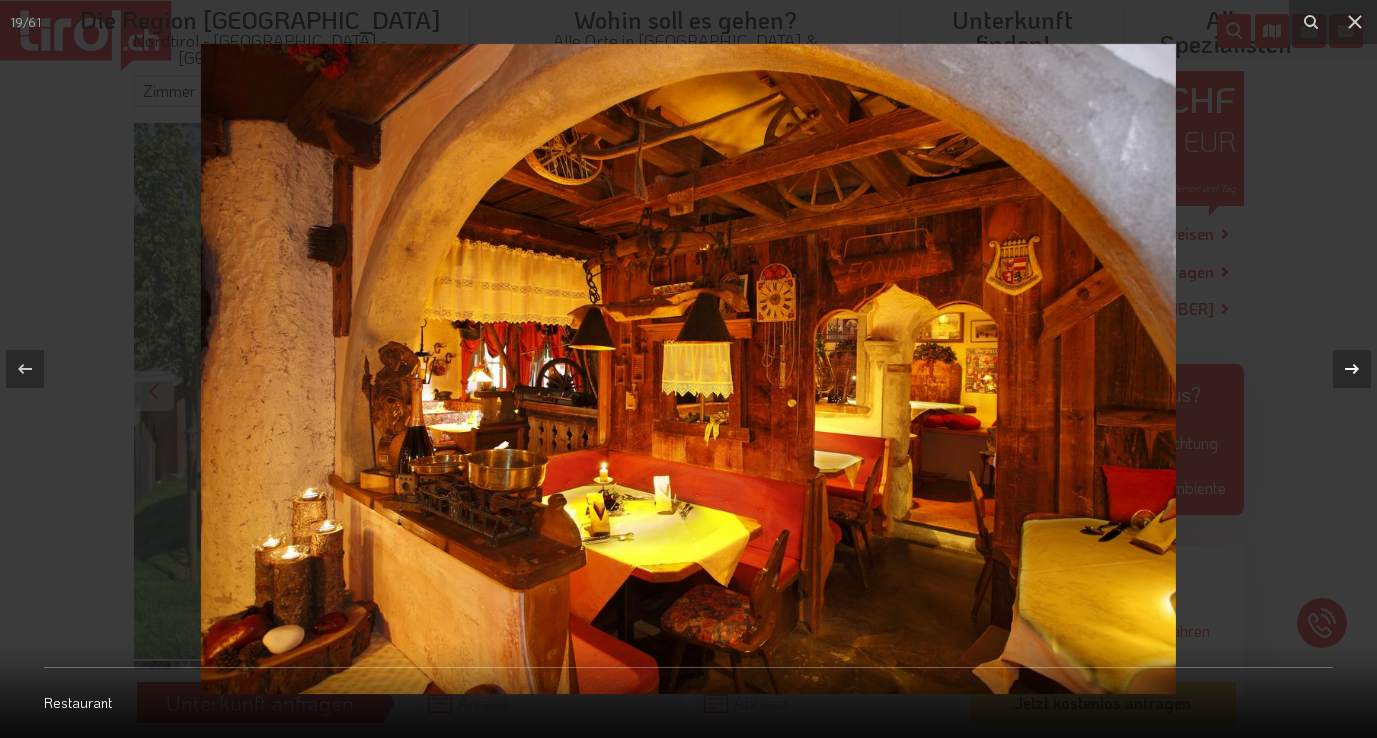click 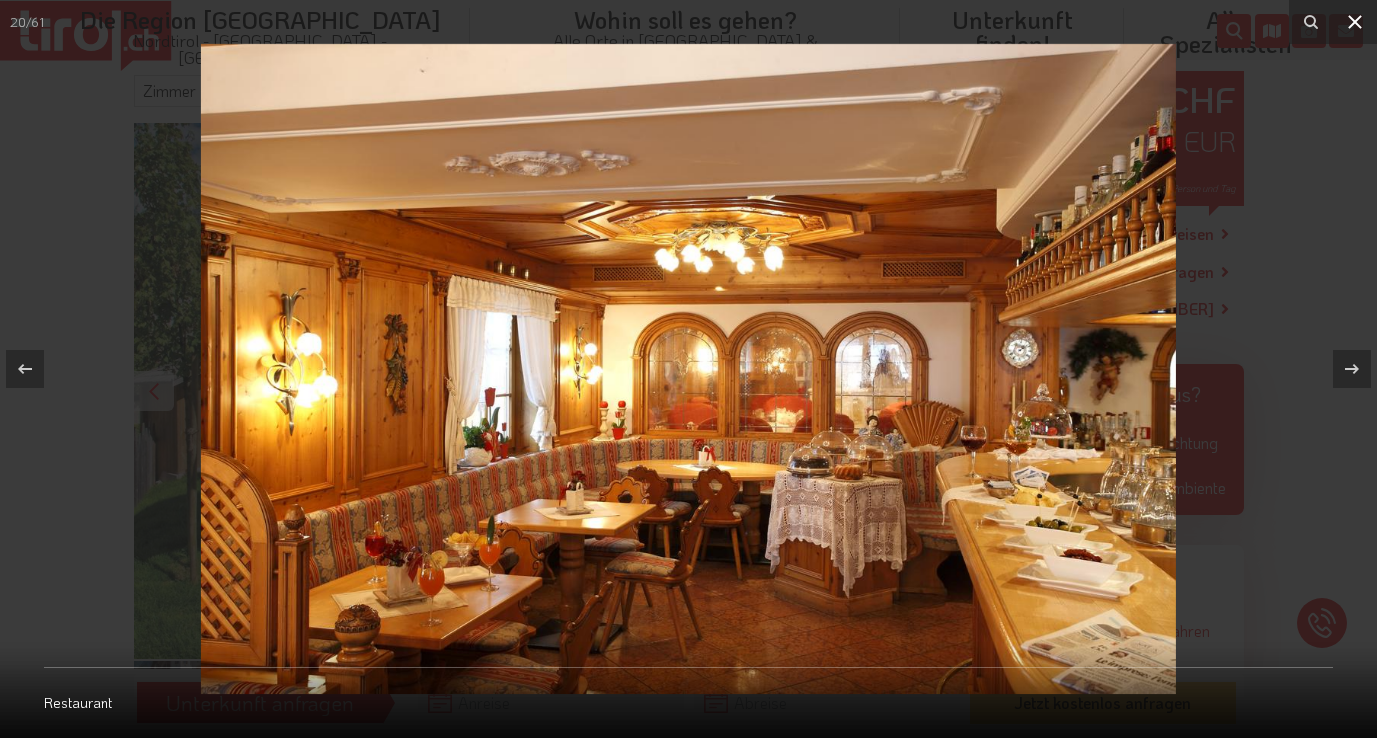 click 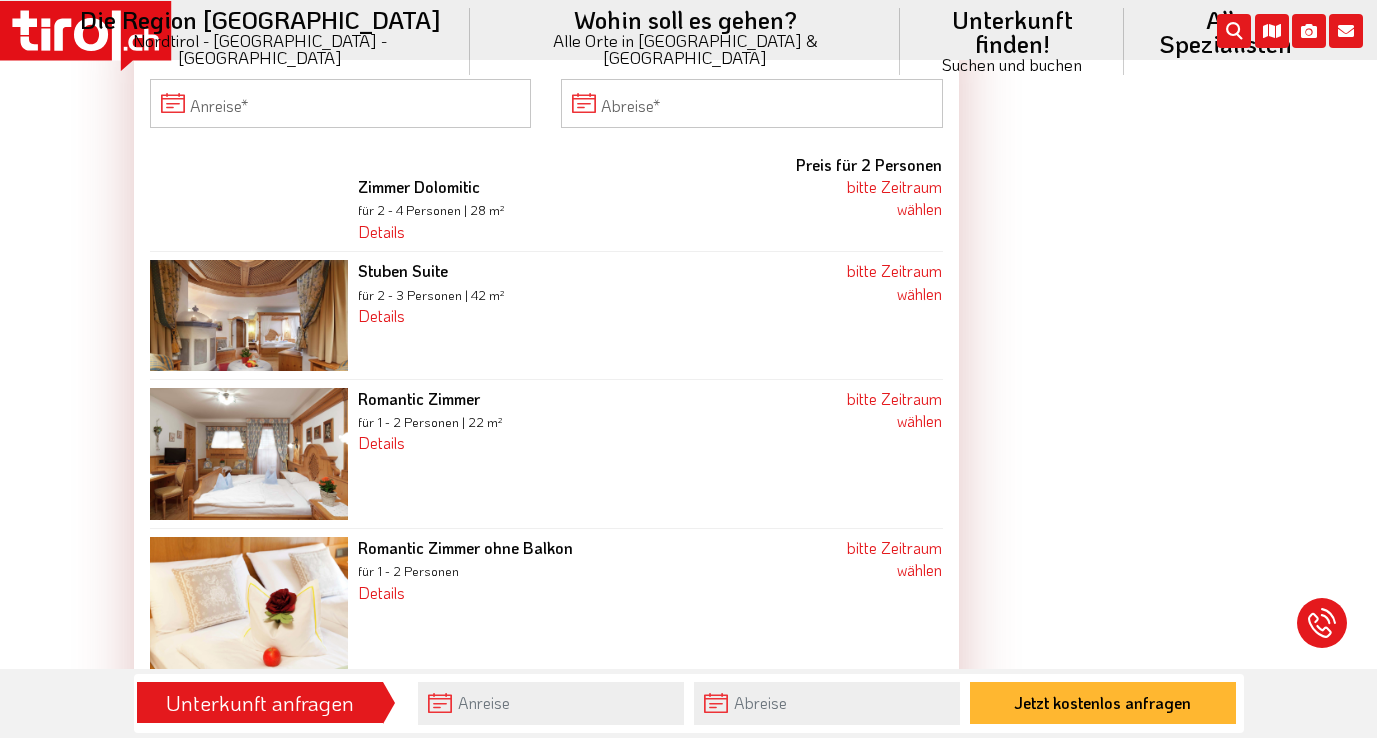 scroll, scrollTop: 1991, scrollLeft: 0, axis: vertical 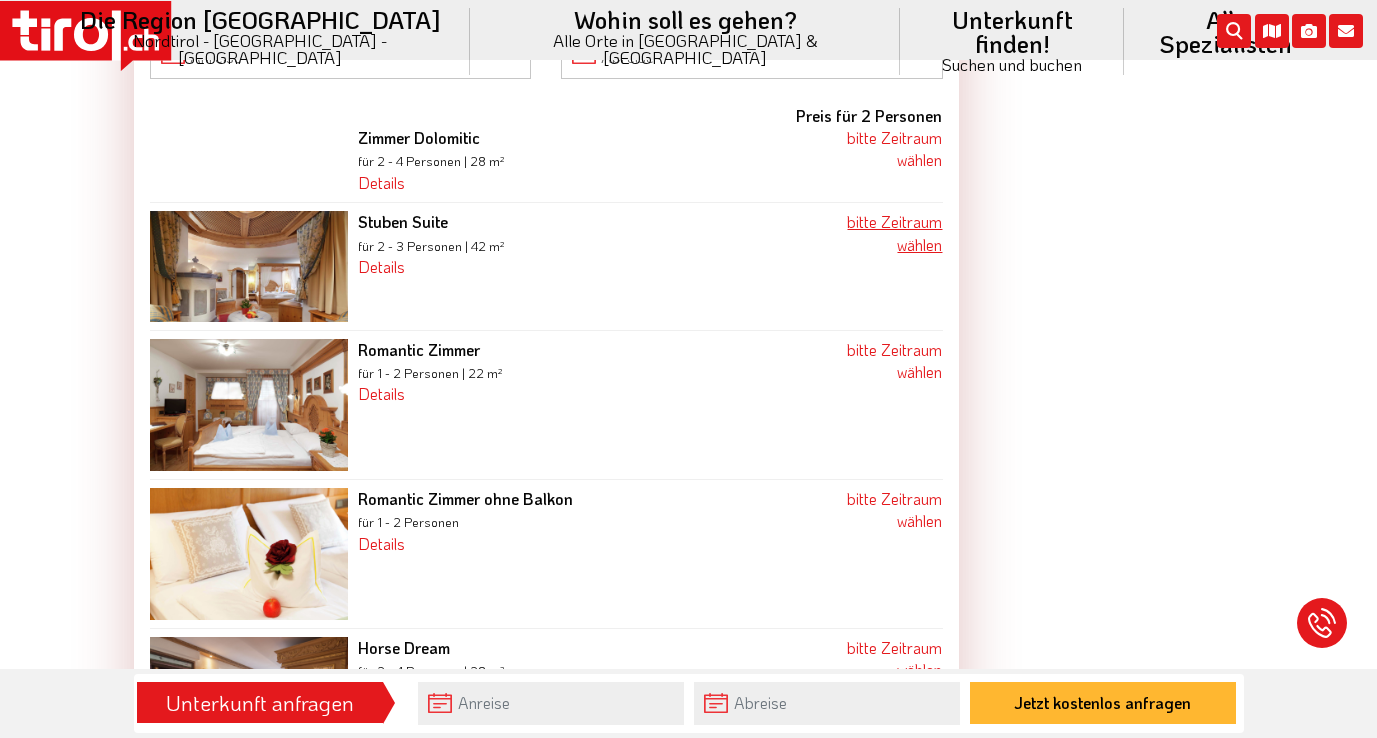 click on "bitte Zeitraum wählen" at bounding box center (894, 232) 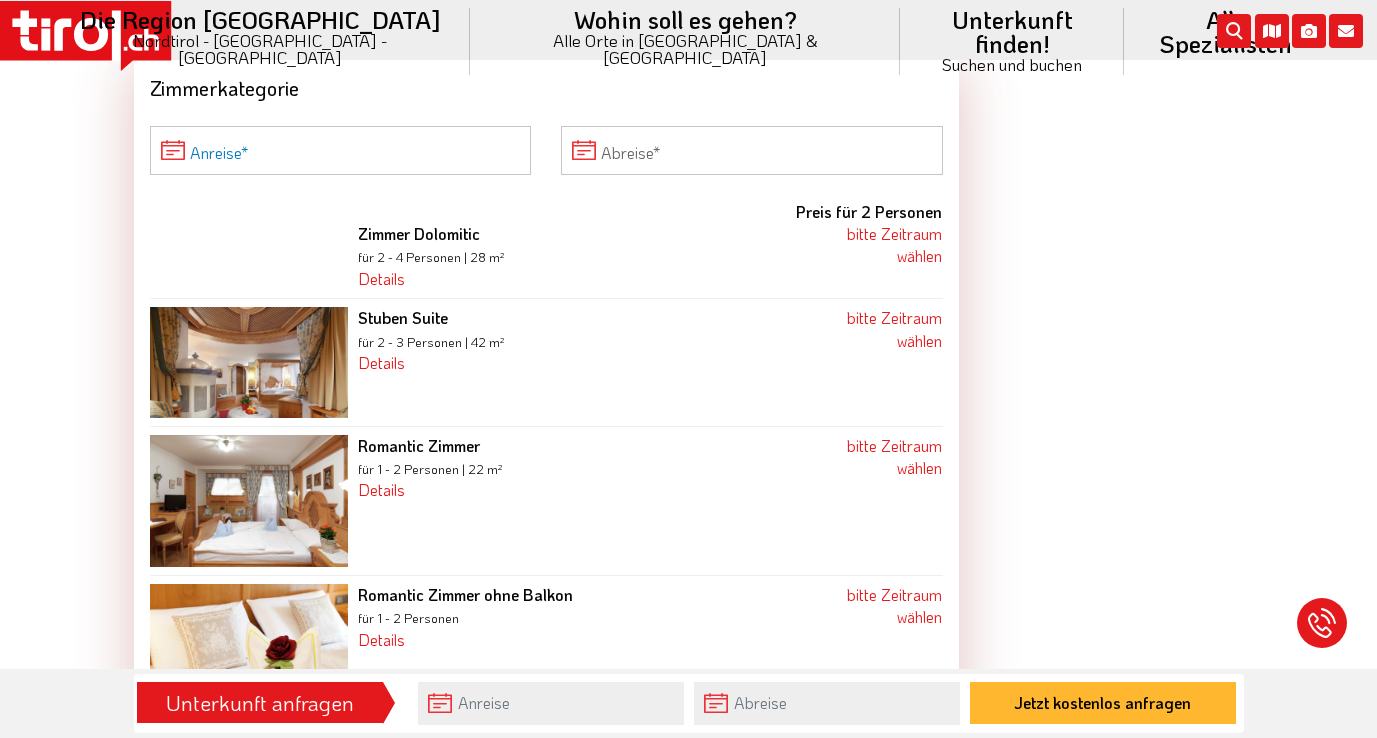 click on "Anreise" at bounding box center (341, 150) 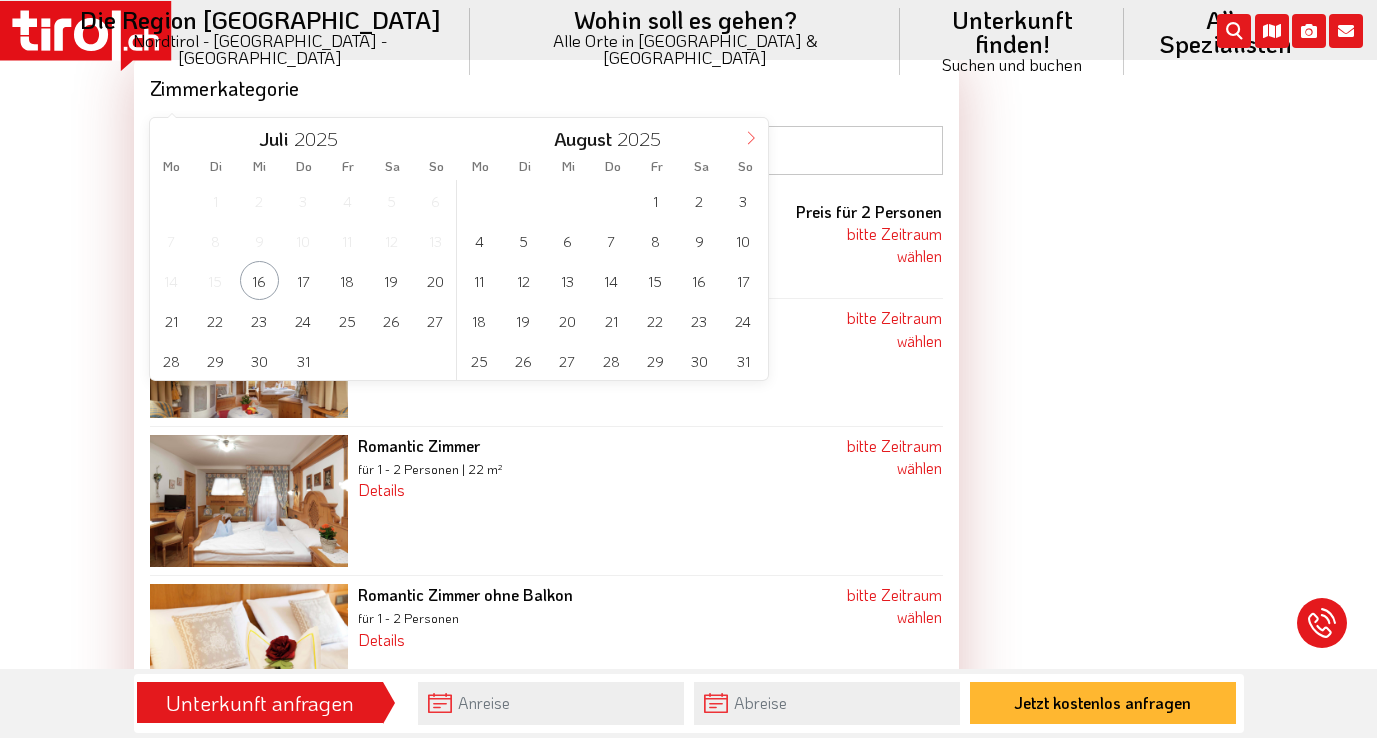 click 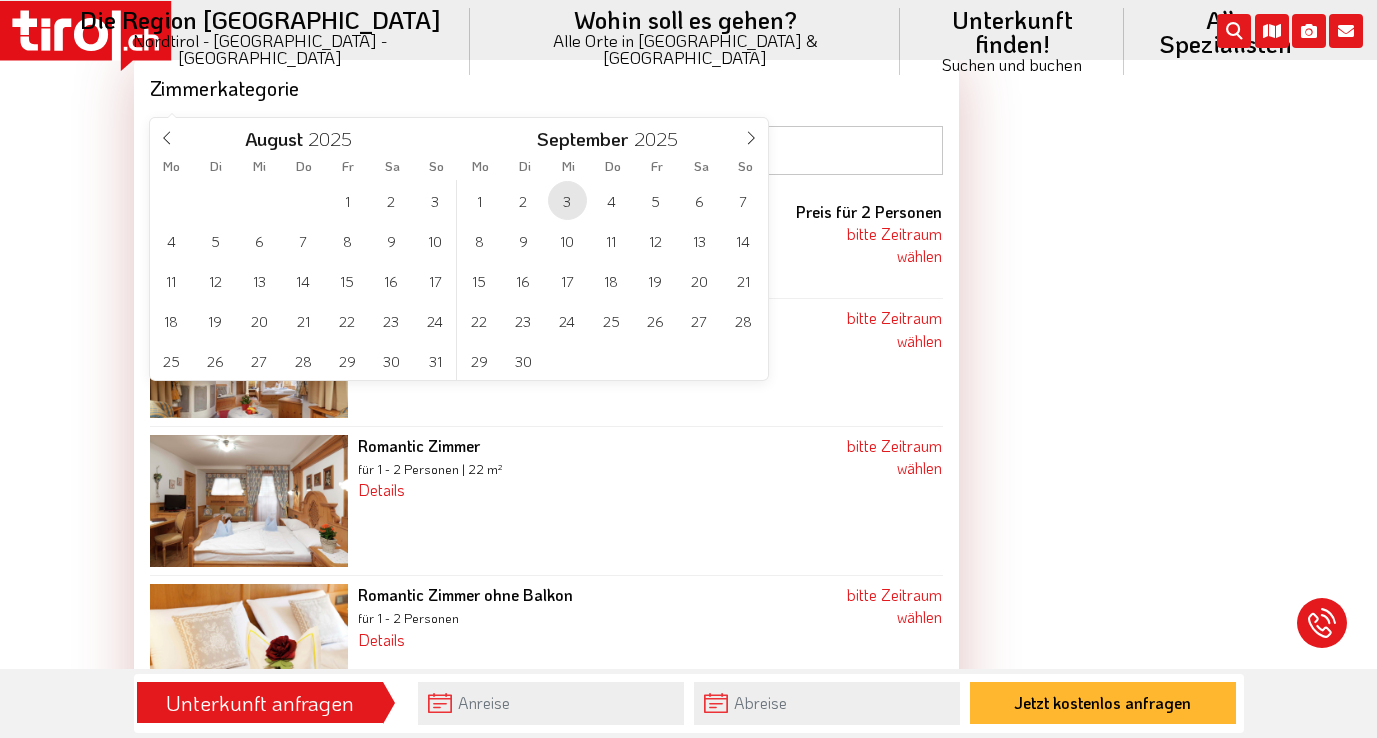 click on "3" at bounding box center (567, 200) 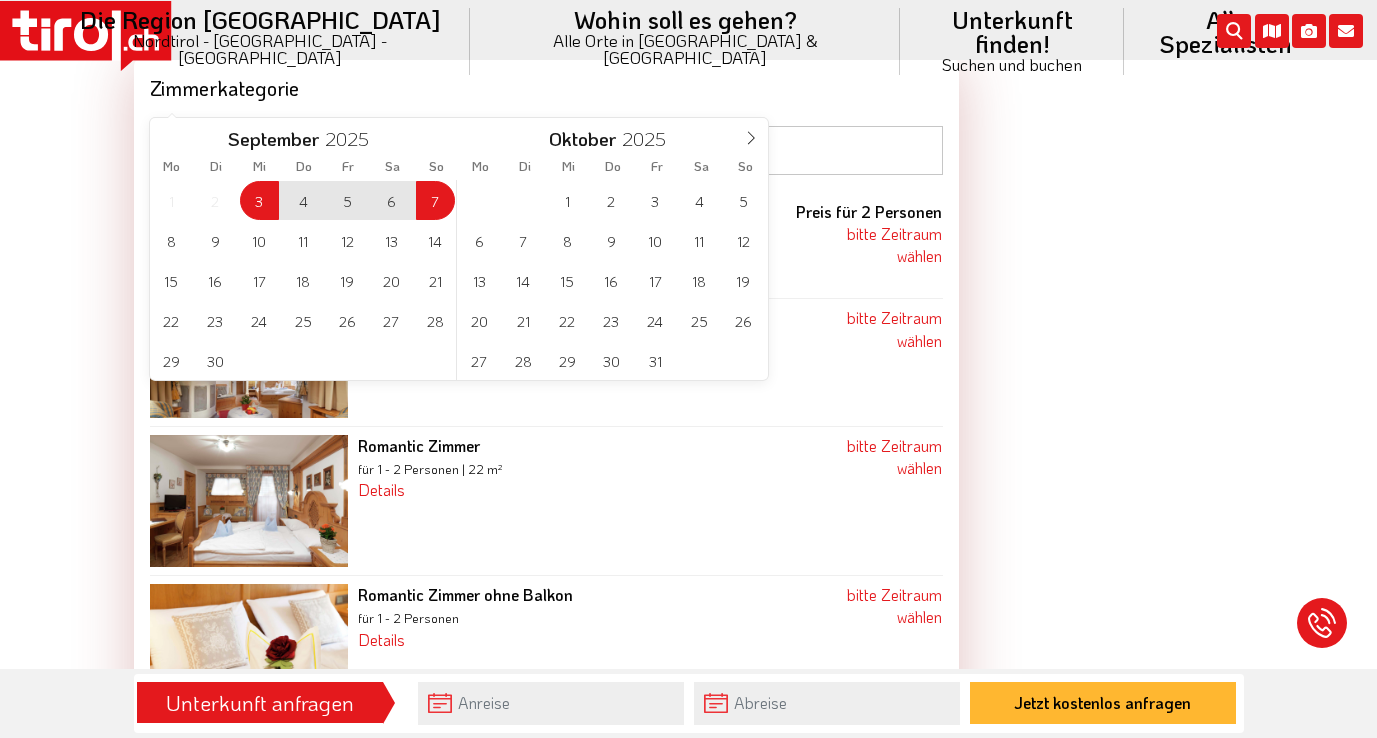 click on "7" at bounding box center [435, 200] 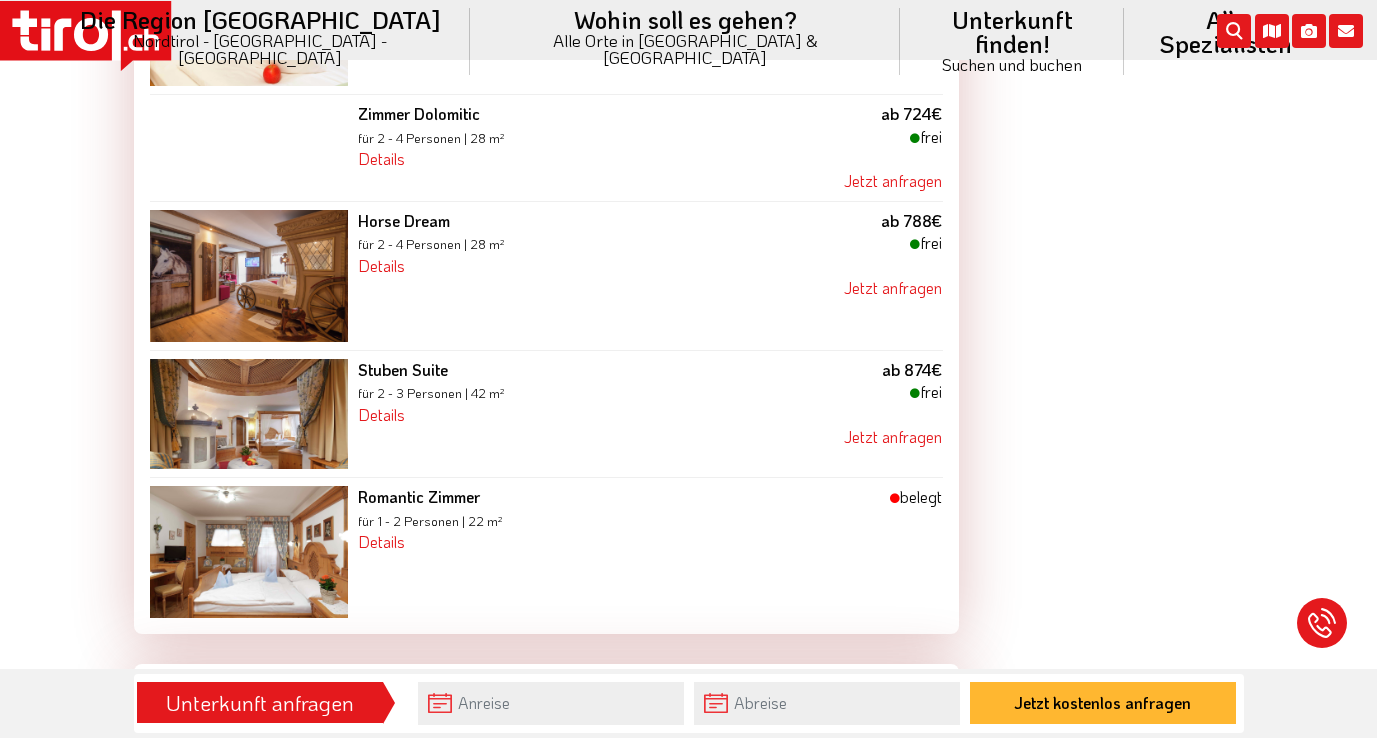 scroll, scrollTop: 2164, scrollLeft: 0, axis: vertical 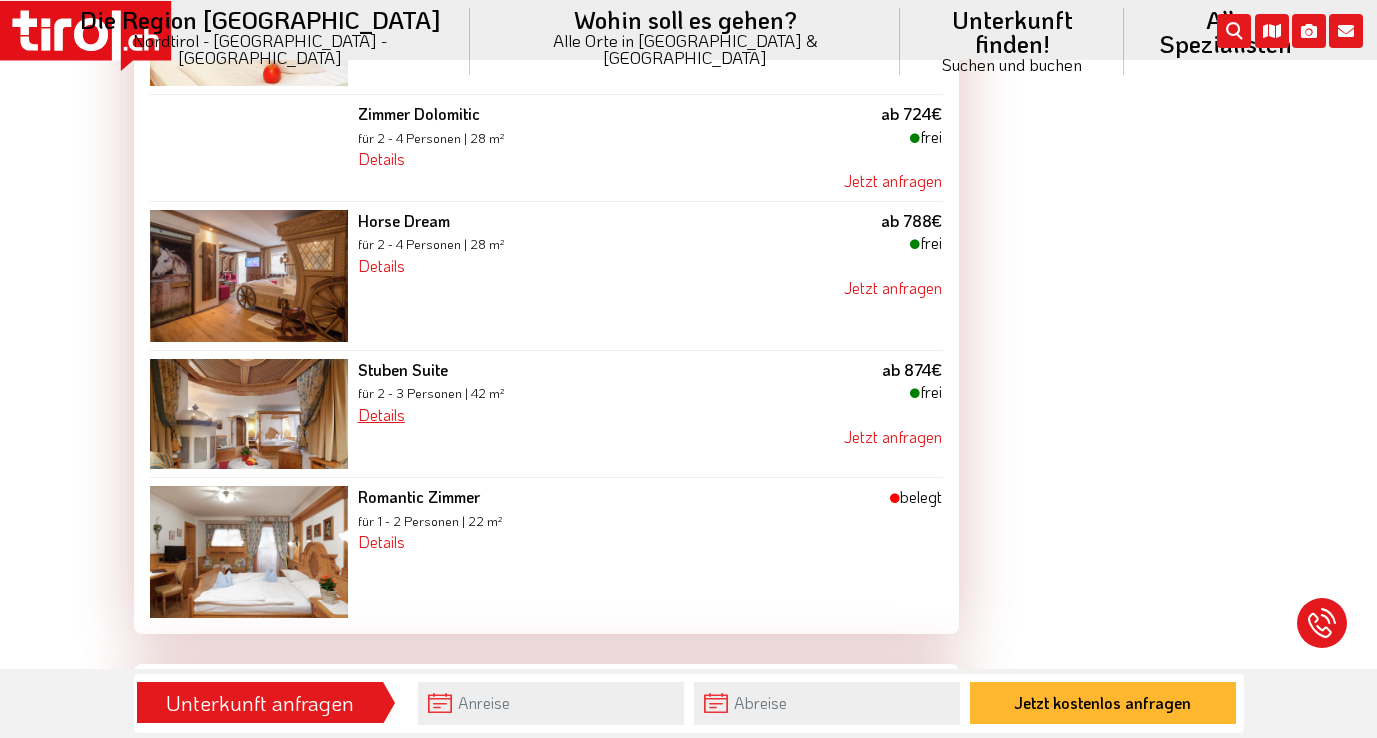 click on "Details" at bounding box center [381, 414] 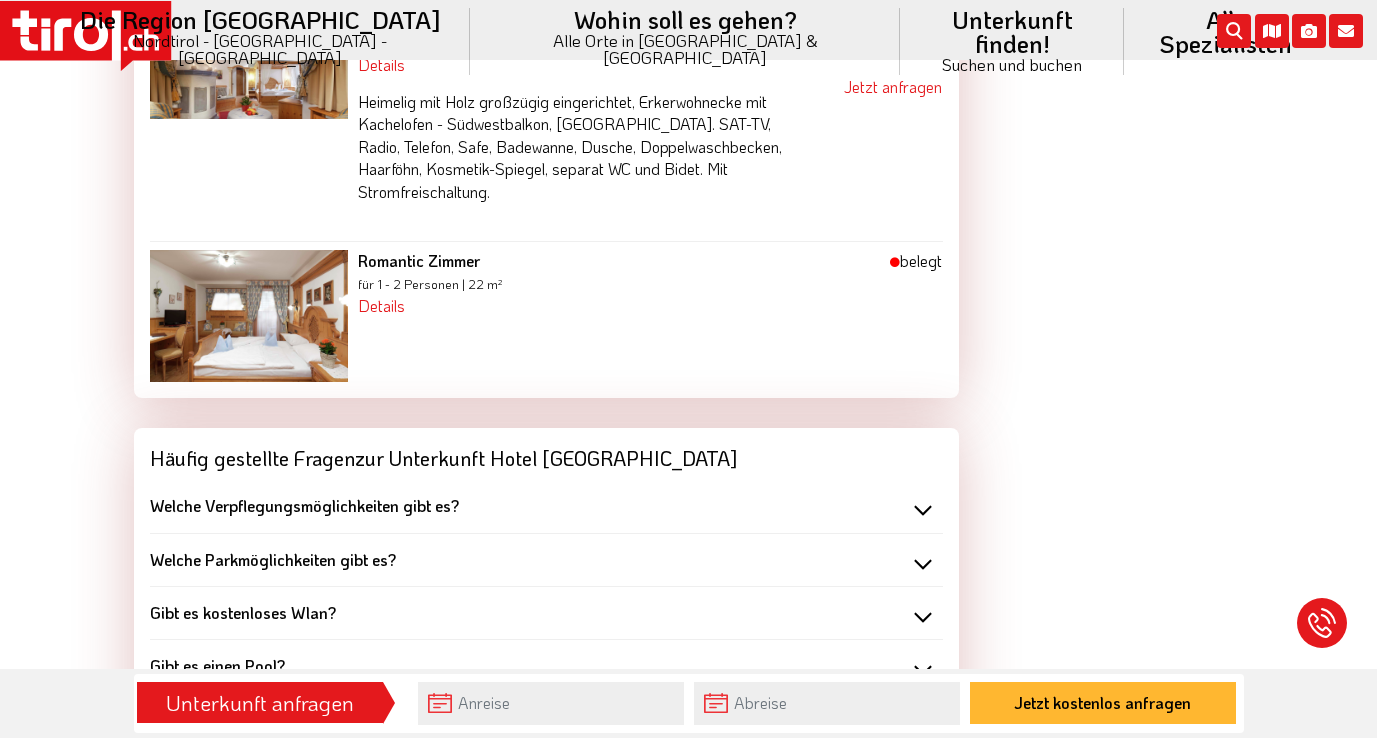 scroll, scrollTop: 2679, scrollLeft: 0, axis: vertical 